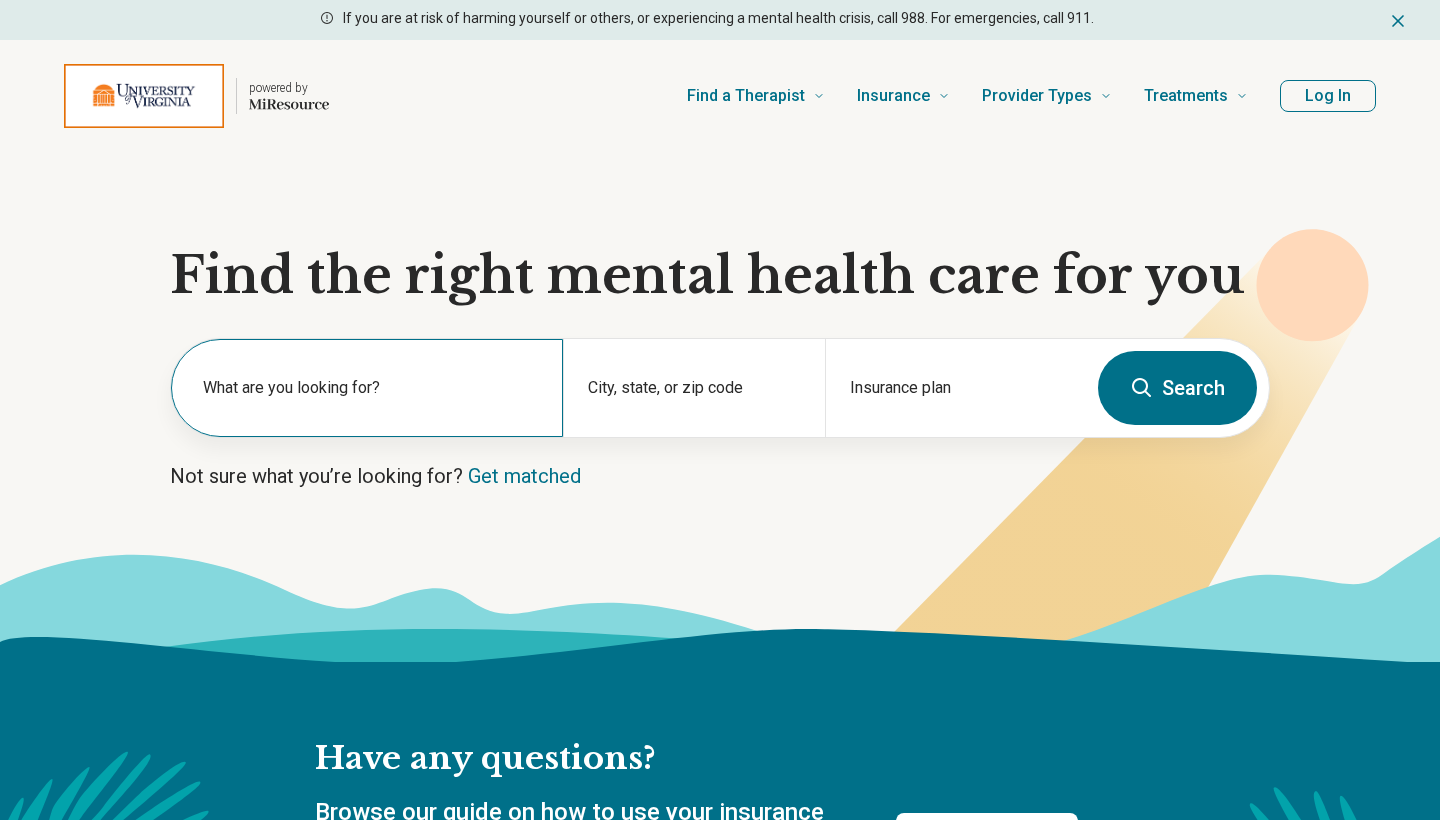 scroll, scrollTop: 0, scrollLeft: 0, axis: both 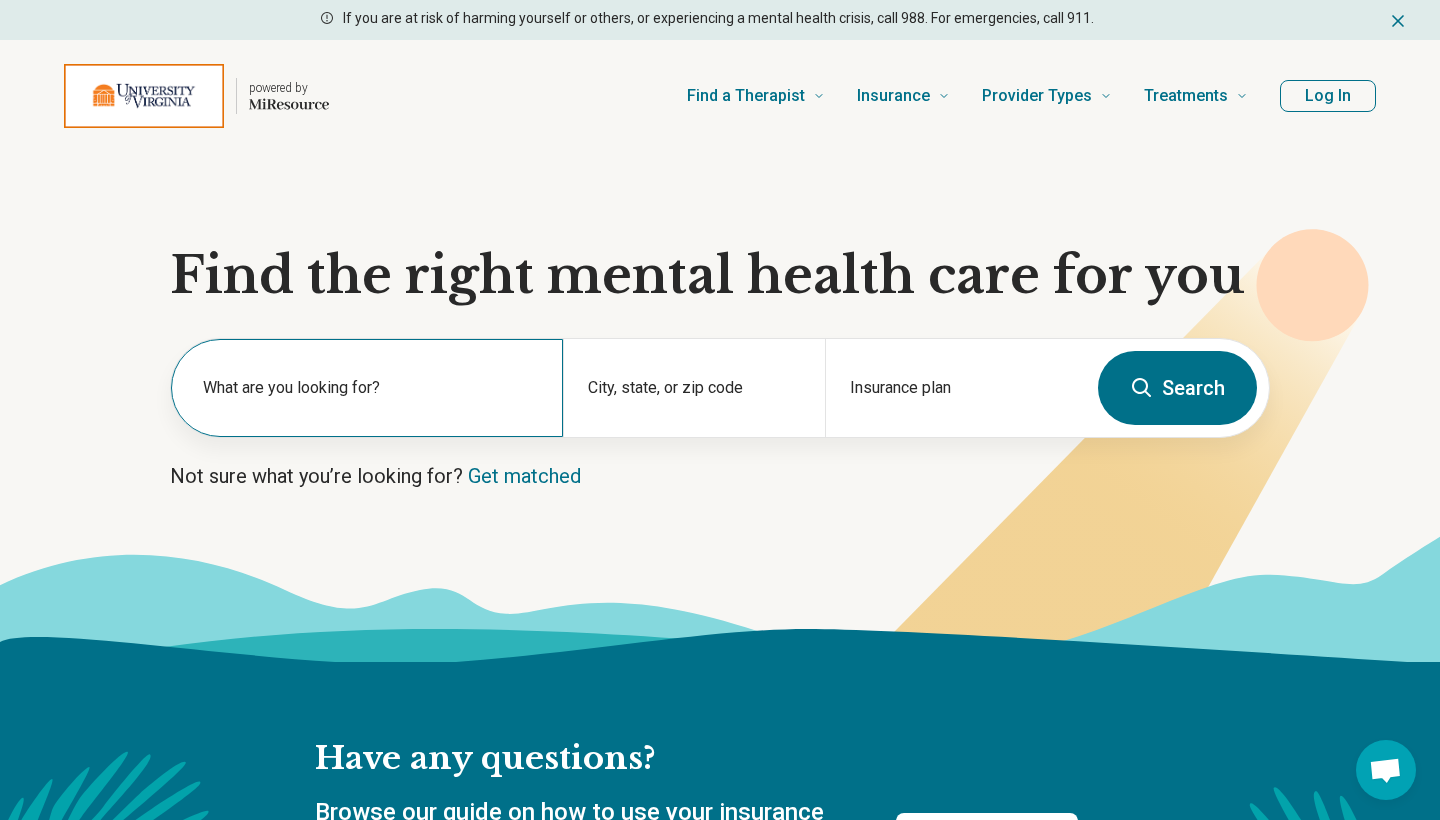 click on "What are you looking for?" at bounding box center [367, 388] 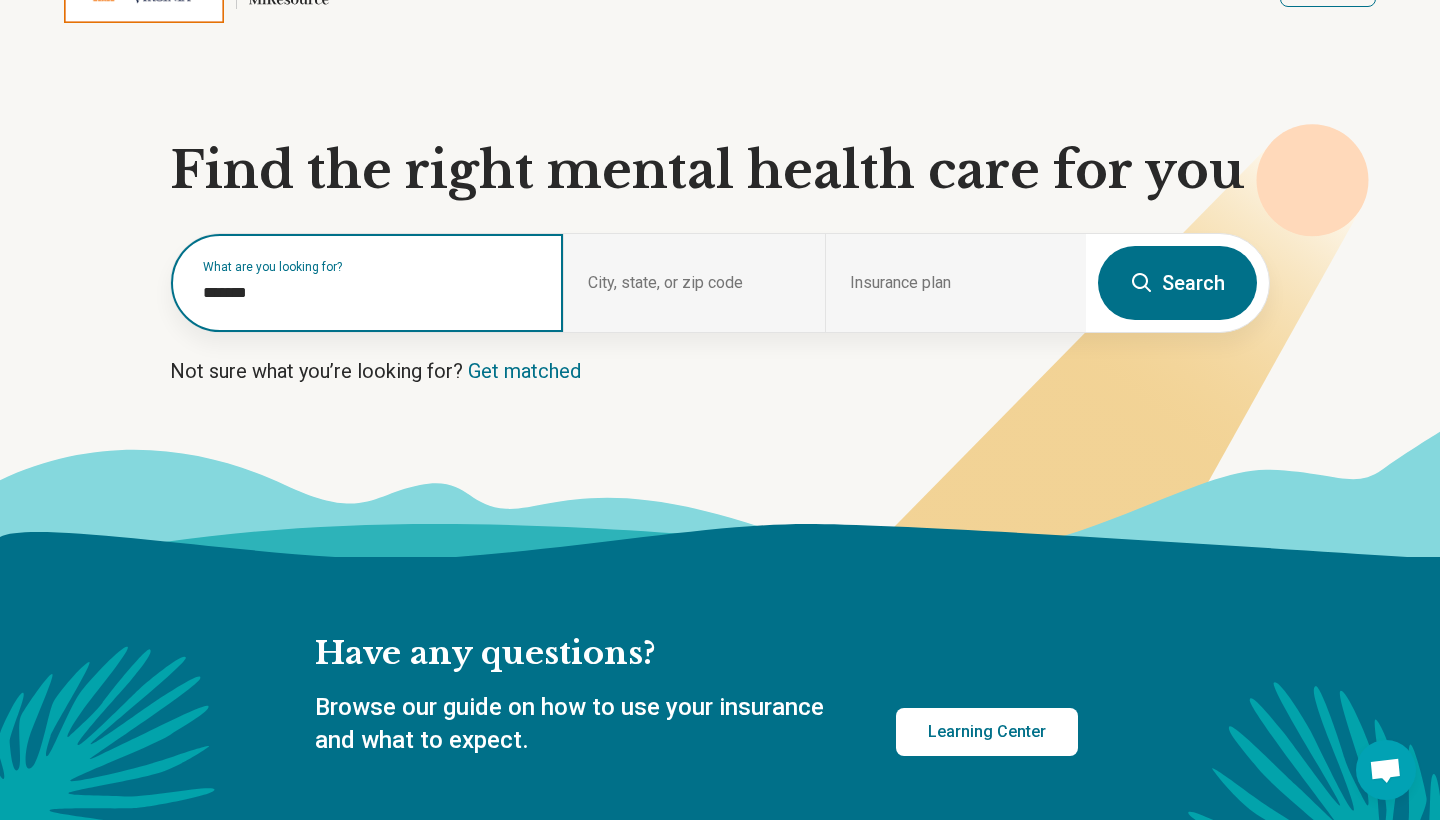scroll, scrollTop: 103, scrollLeft: 0, axis: vertical 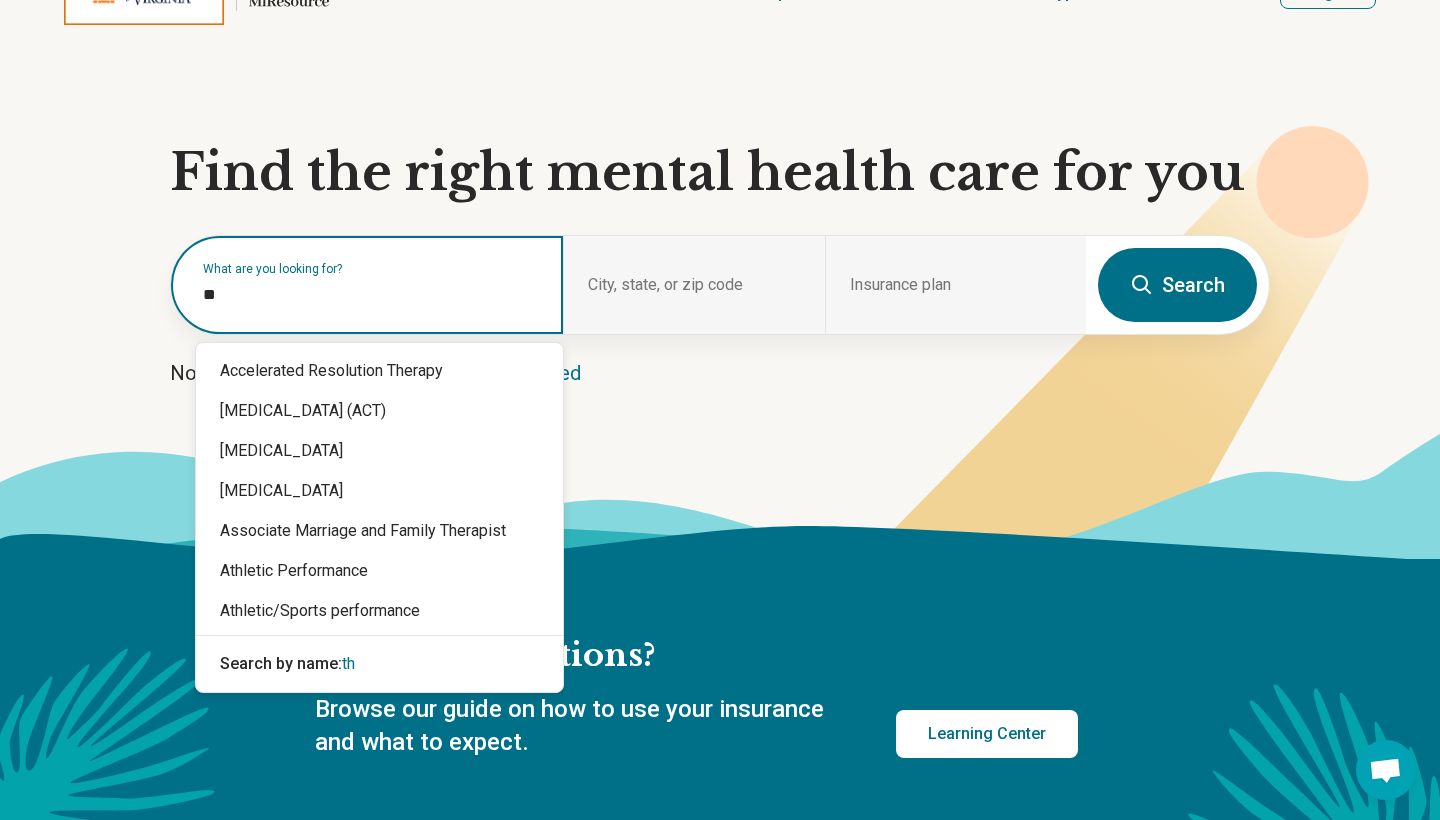 type on "*" 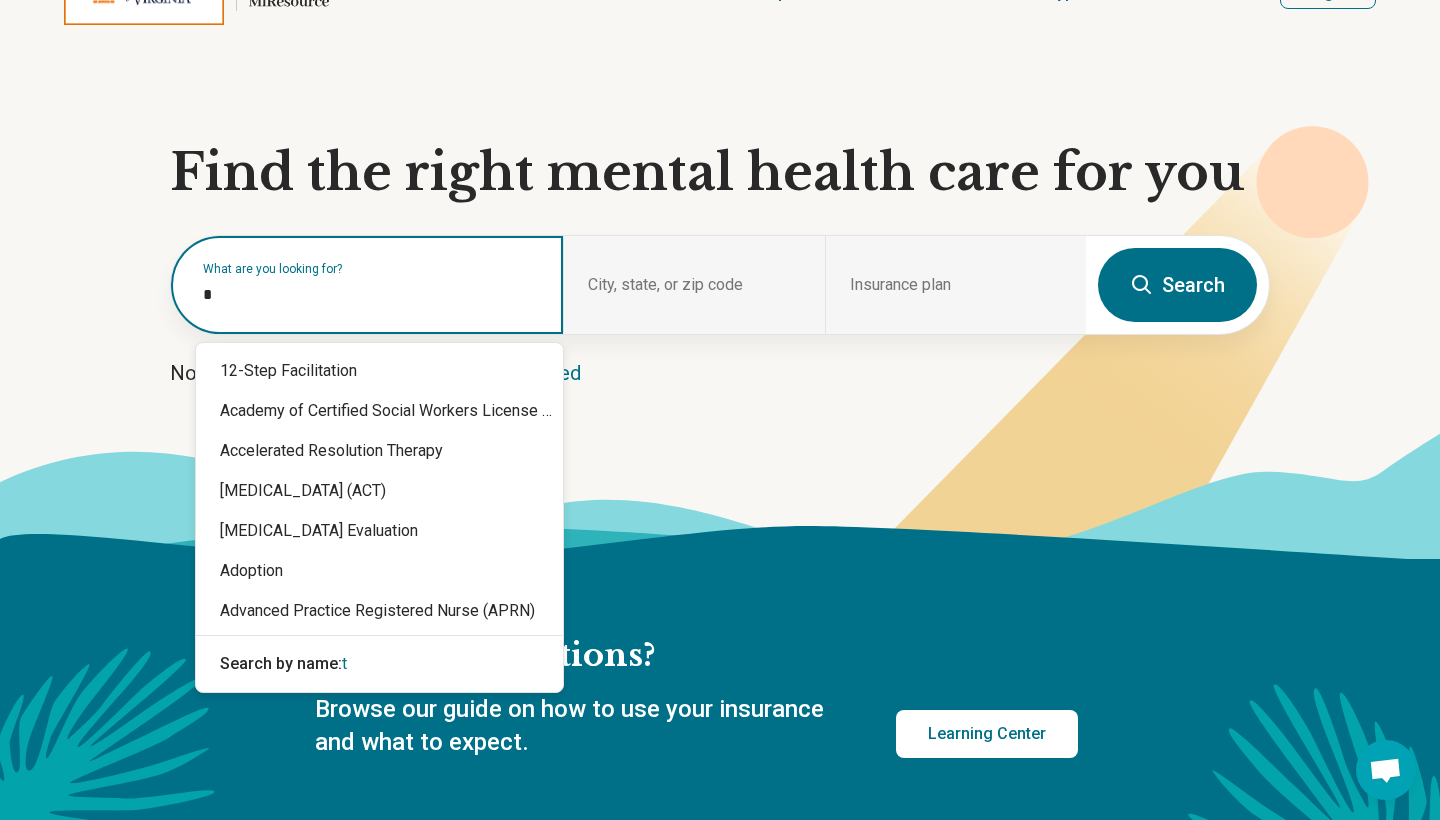 type 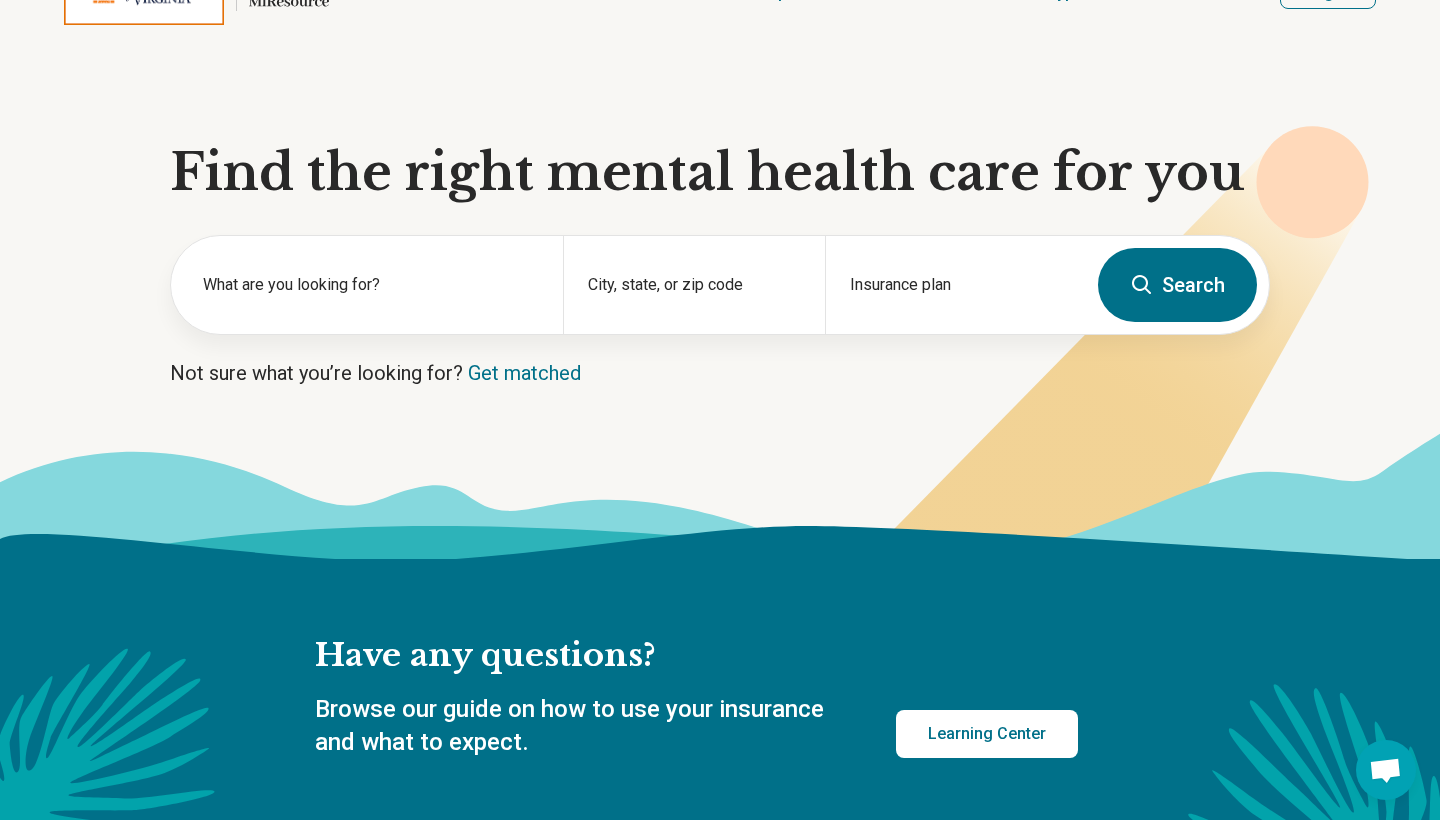 click 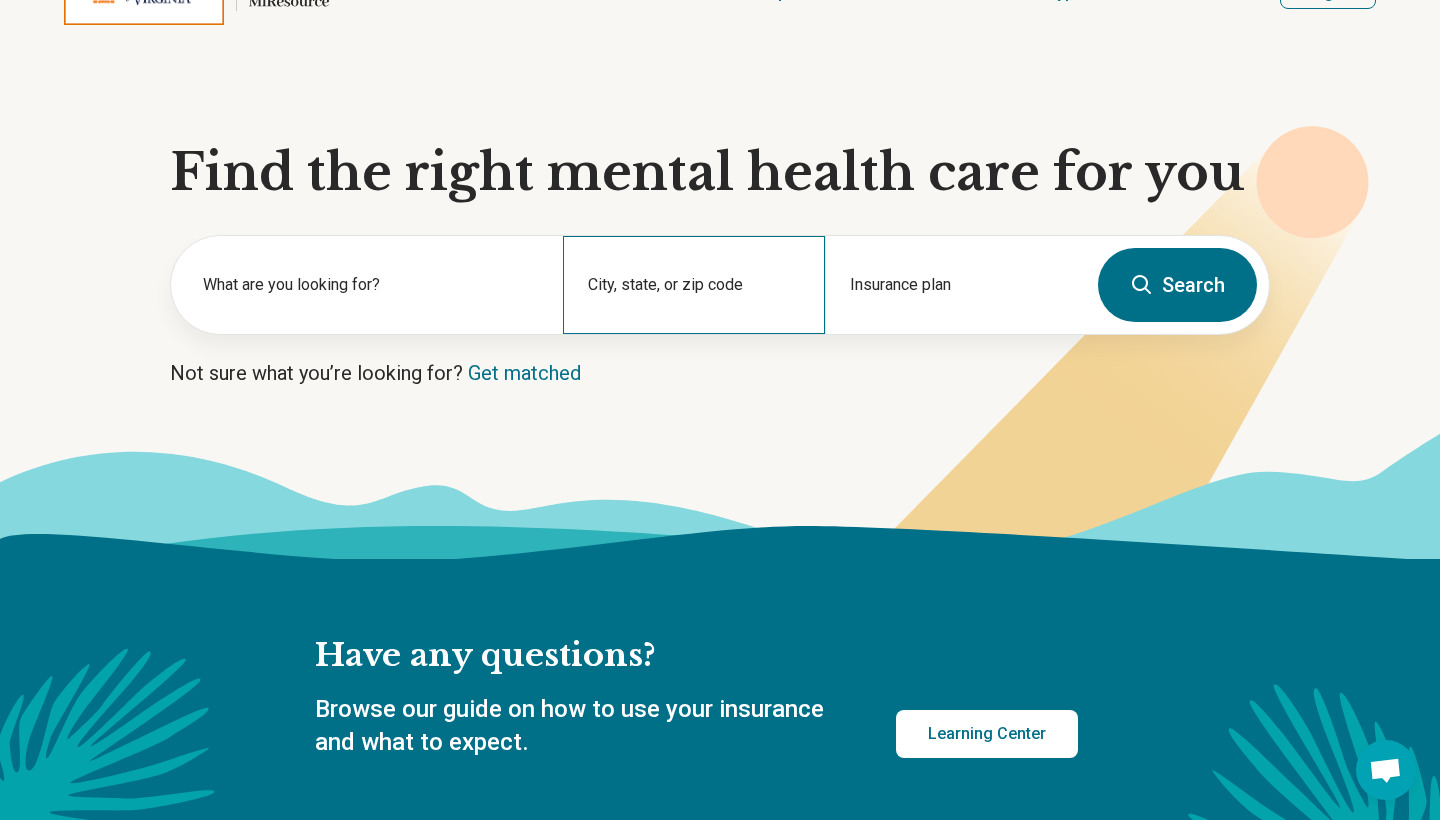 click on "City, state, or zip code" at bounding box center [693, 285] 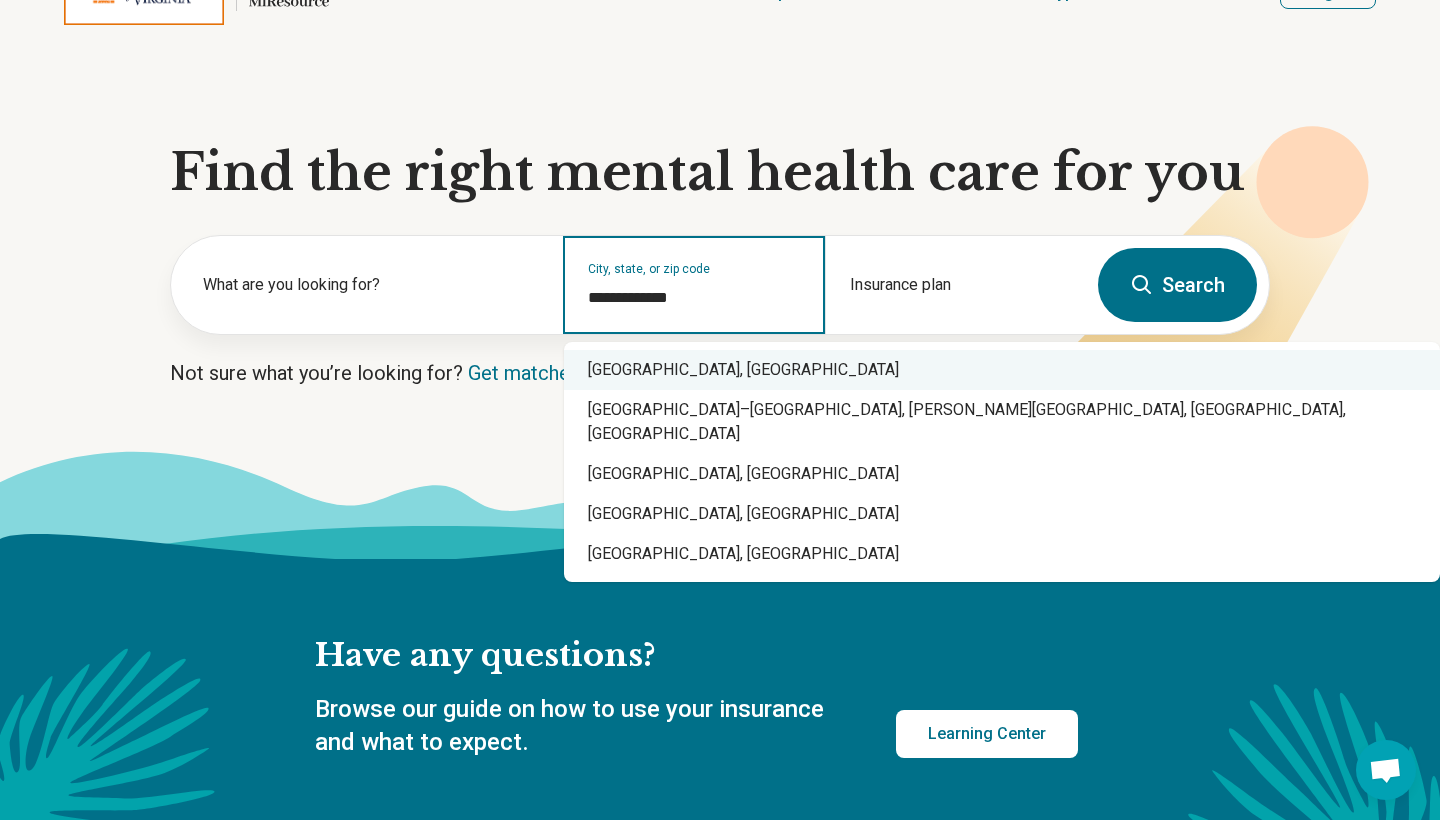 click on "[GEOGRAPHIC_DATA], [GEOGRAPHIC_DATA]" at bounding box center (1002, 370) 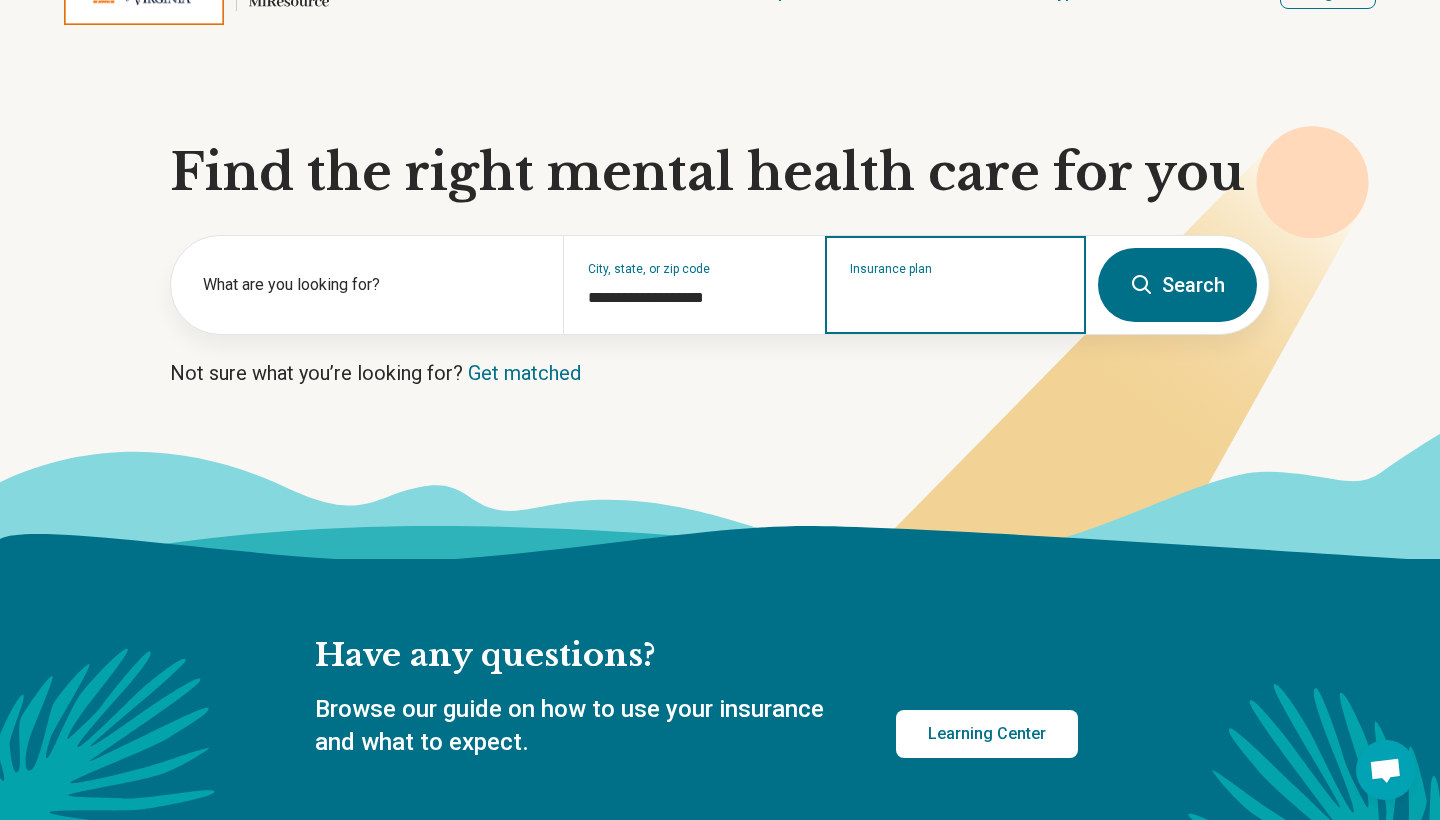 click on "Insurance plan" at bounding box center [956, 298] 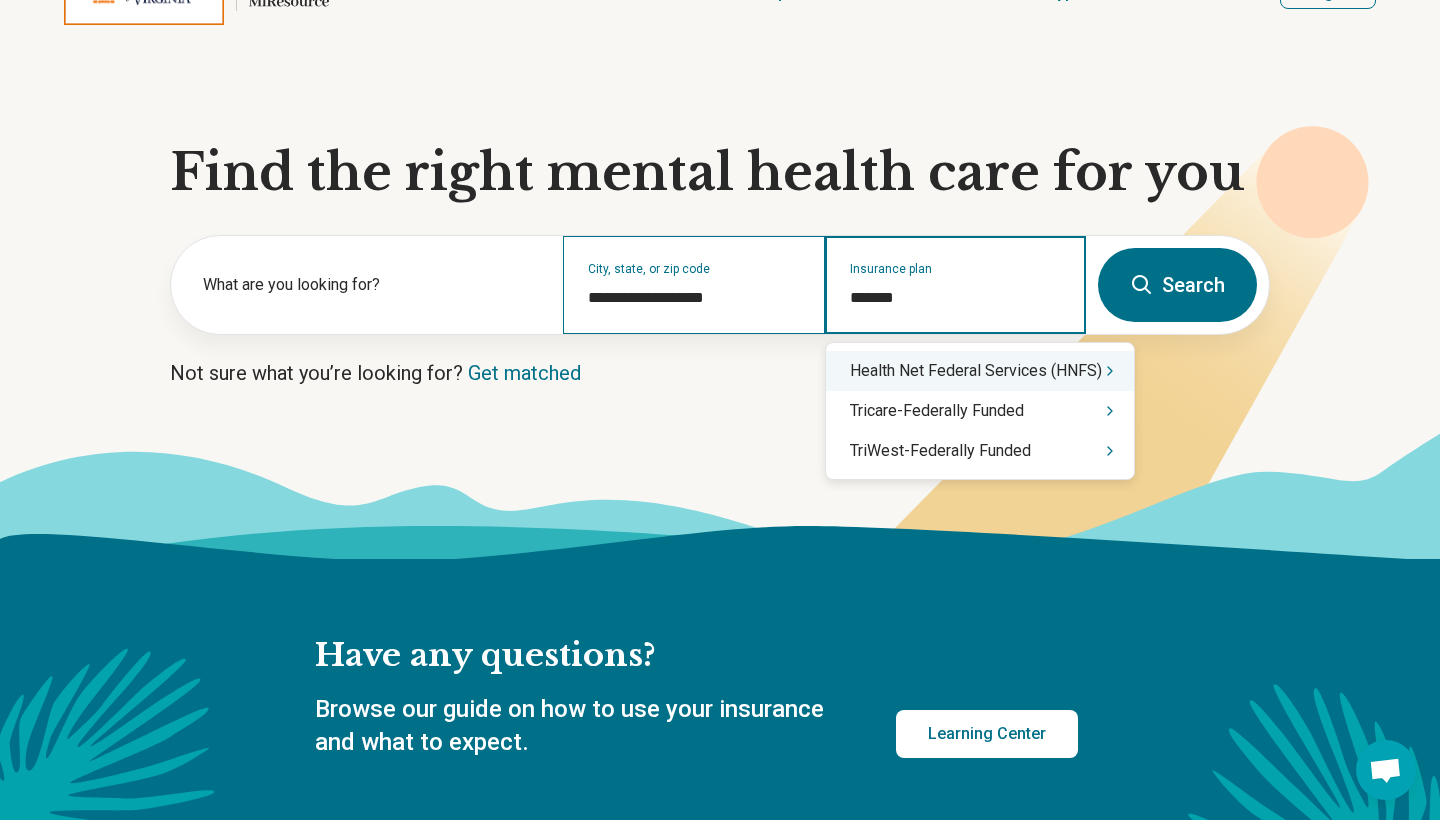 drag, startPoint x: 912, startPoint y: 301, endPoint x: 780, endPoint y: 296, distance: 132.09467 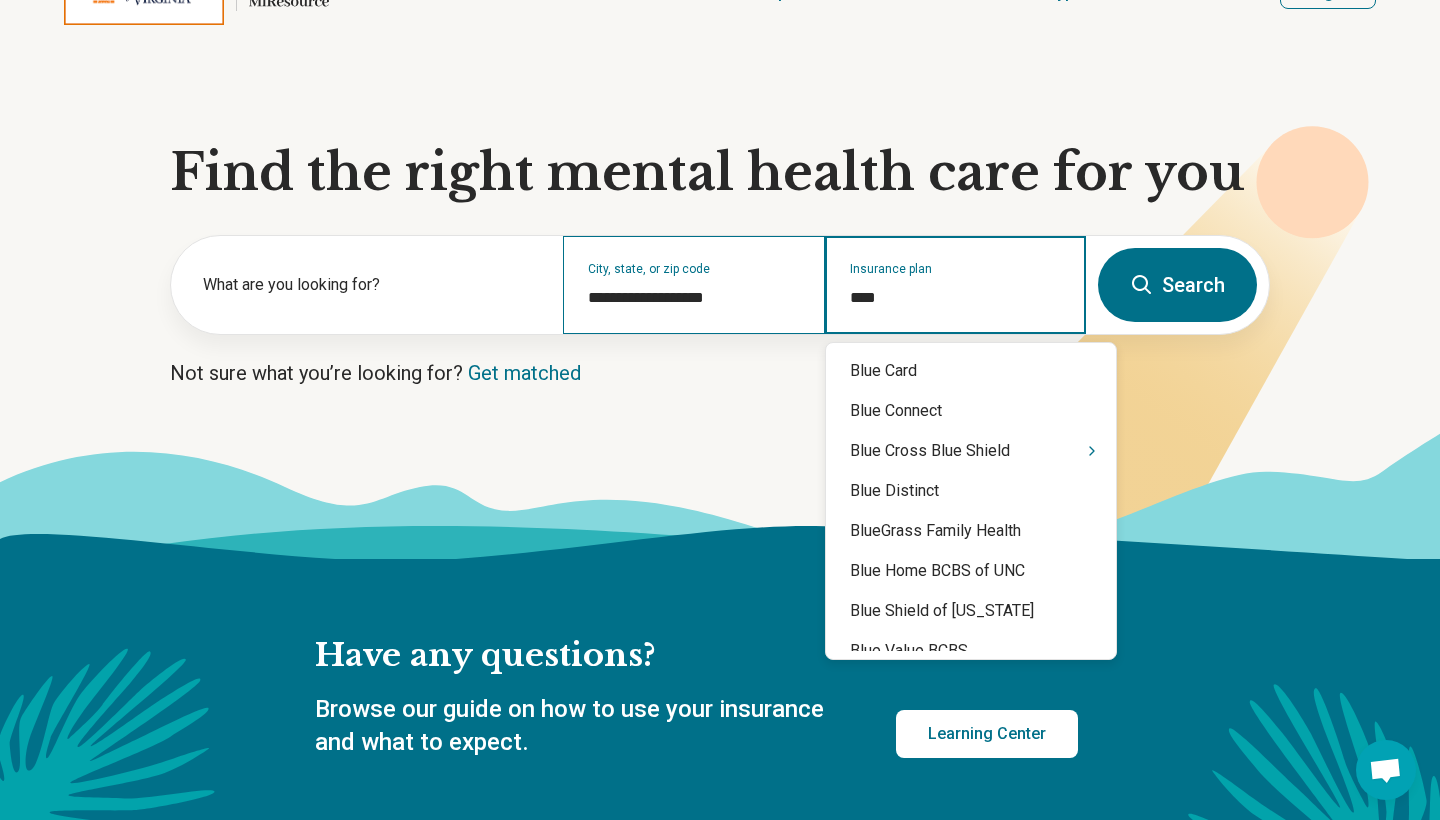 type on "****" 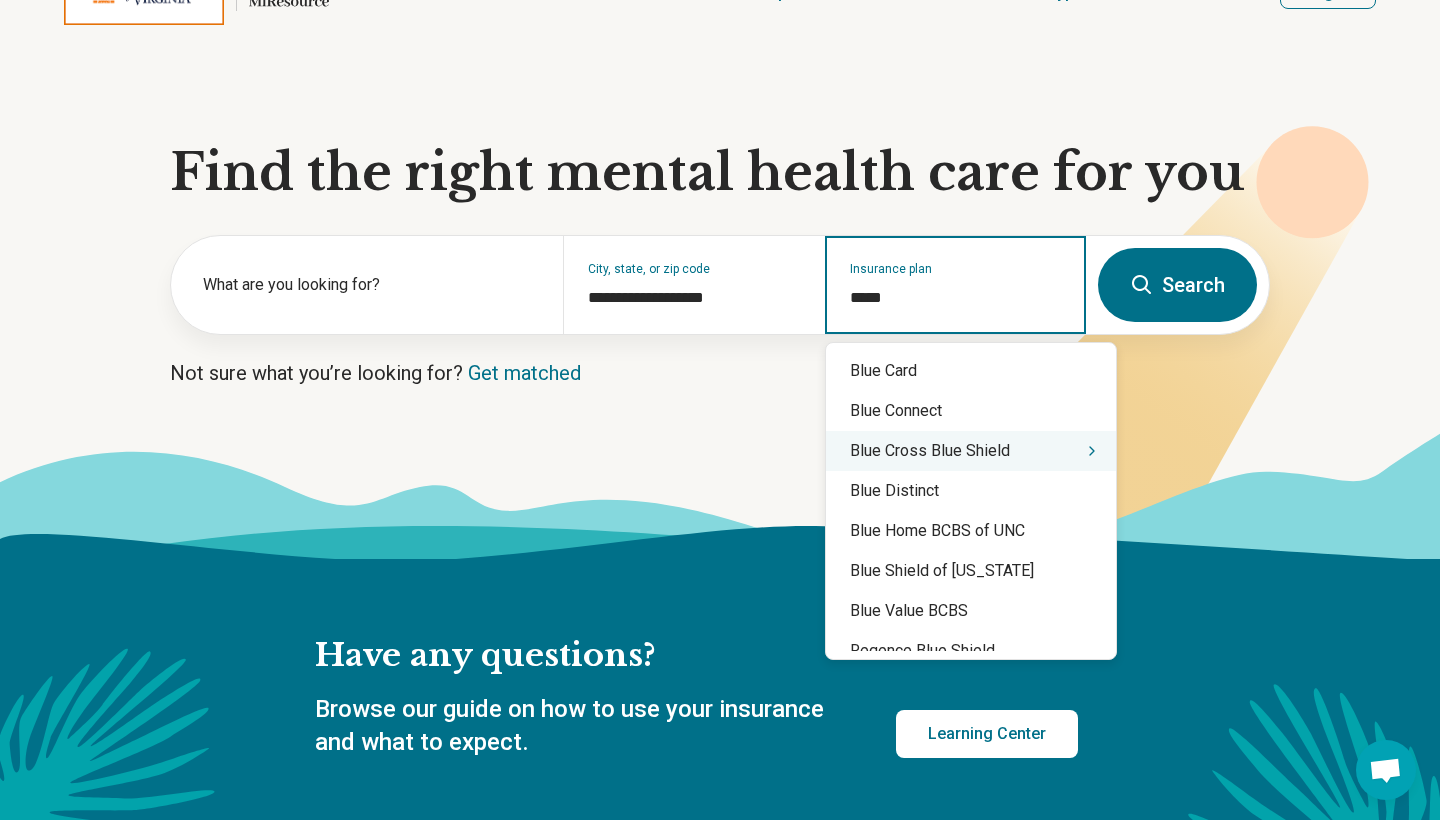 click 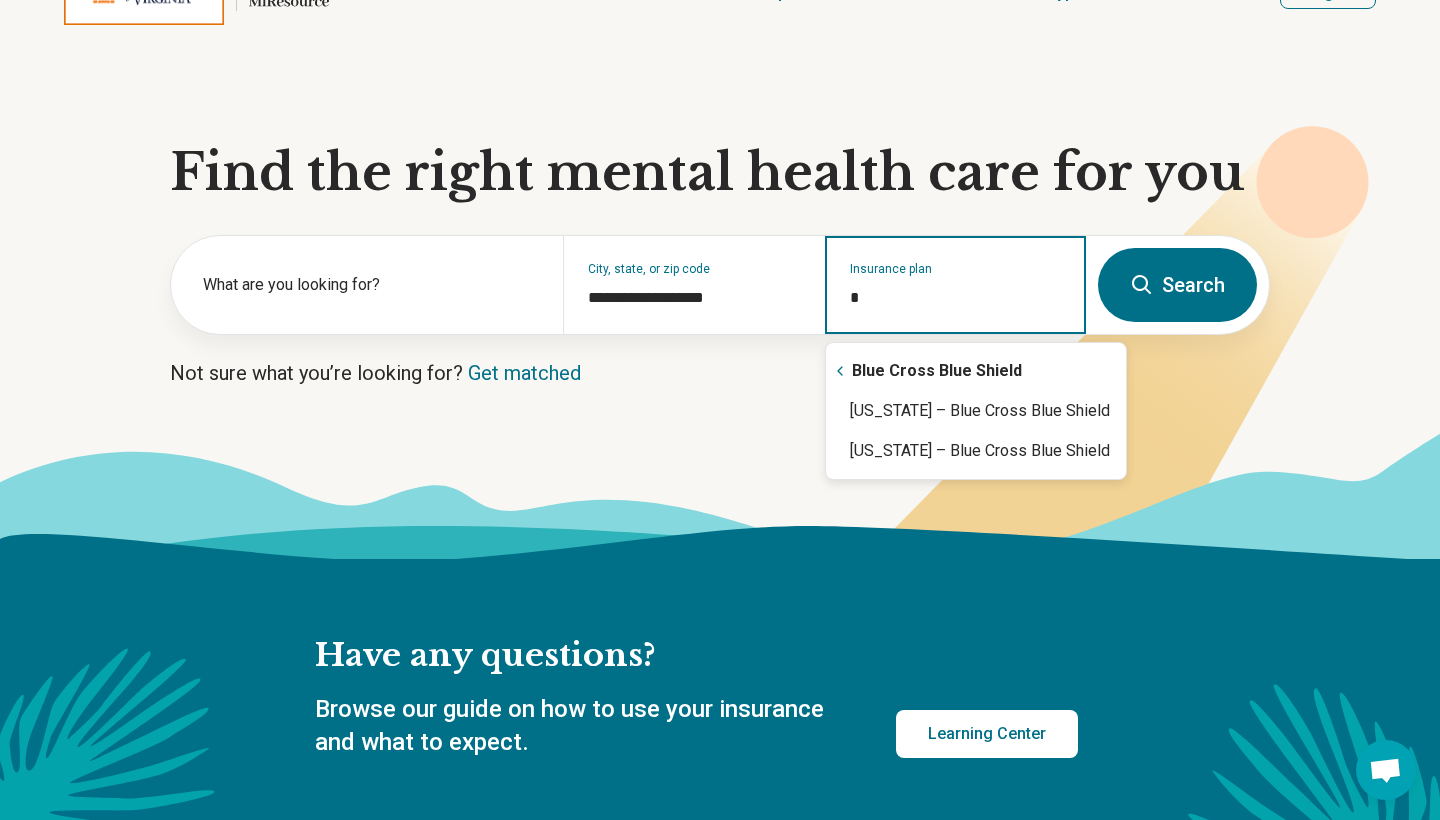 scroll, scrollTop: 0, scrollLeft: 0, axis: both 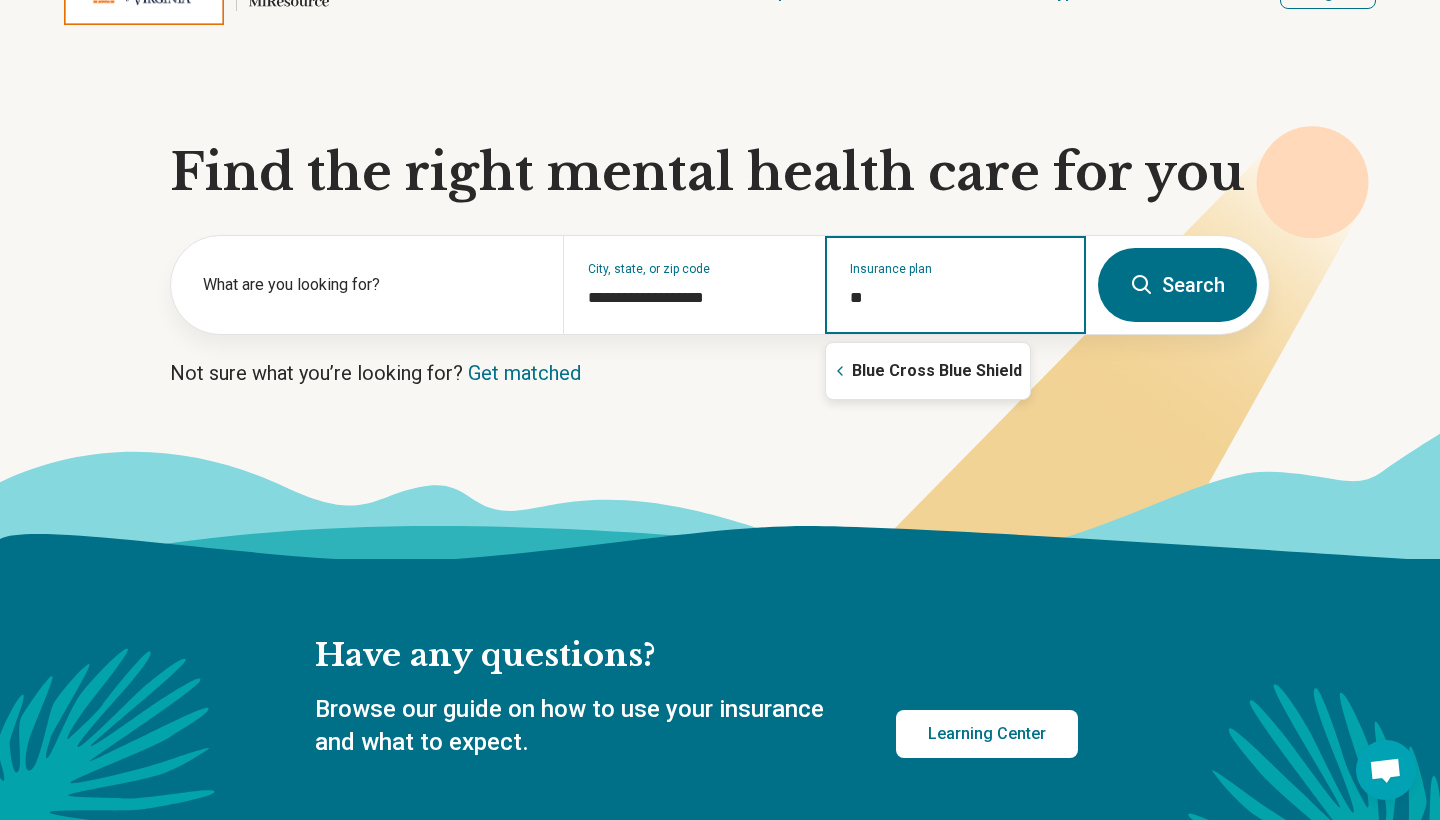 type on "***" 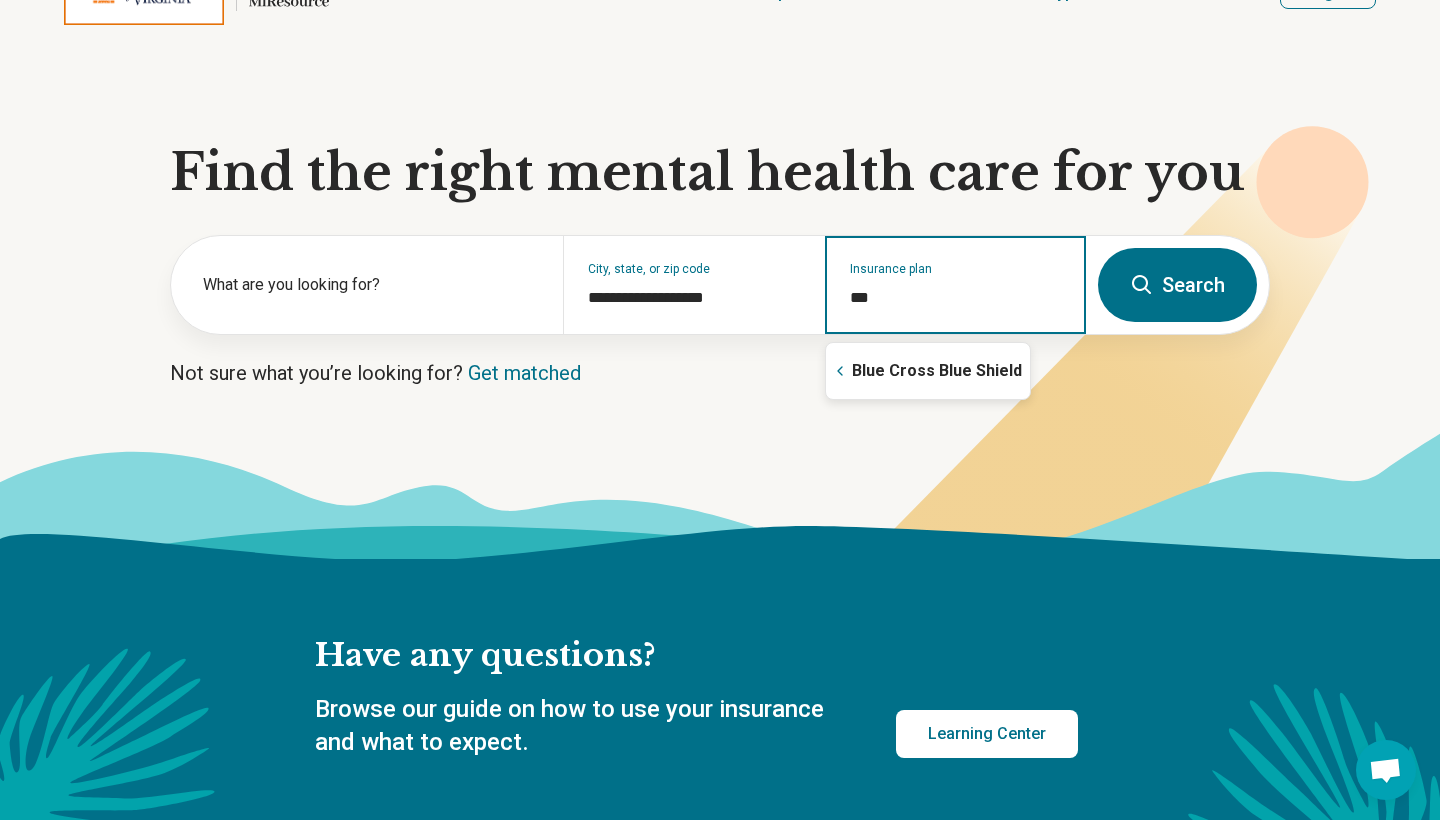 click 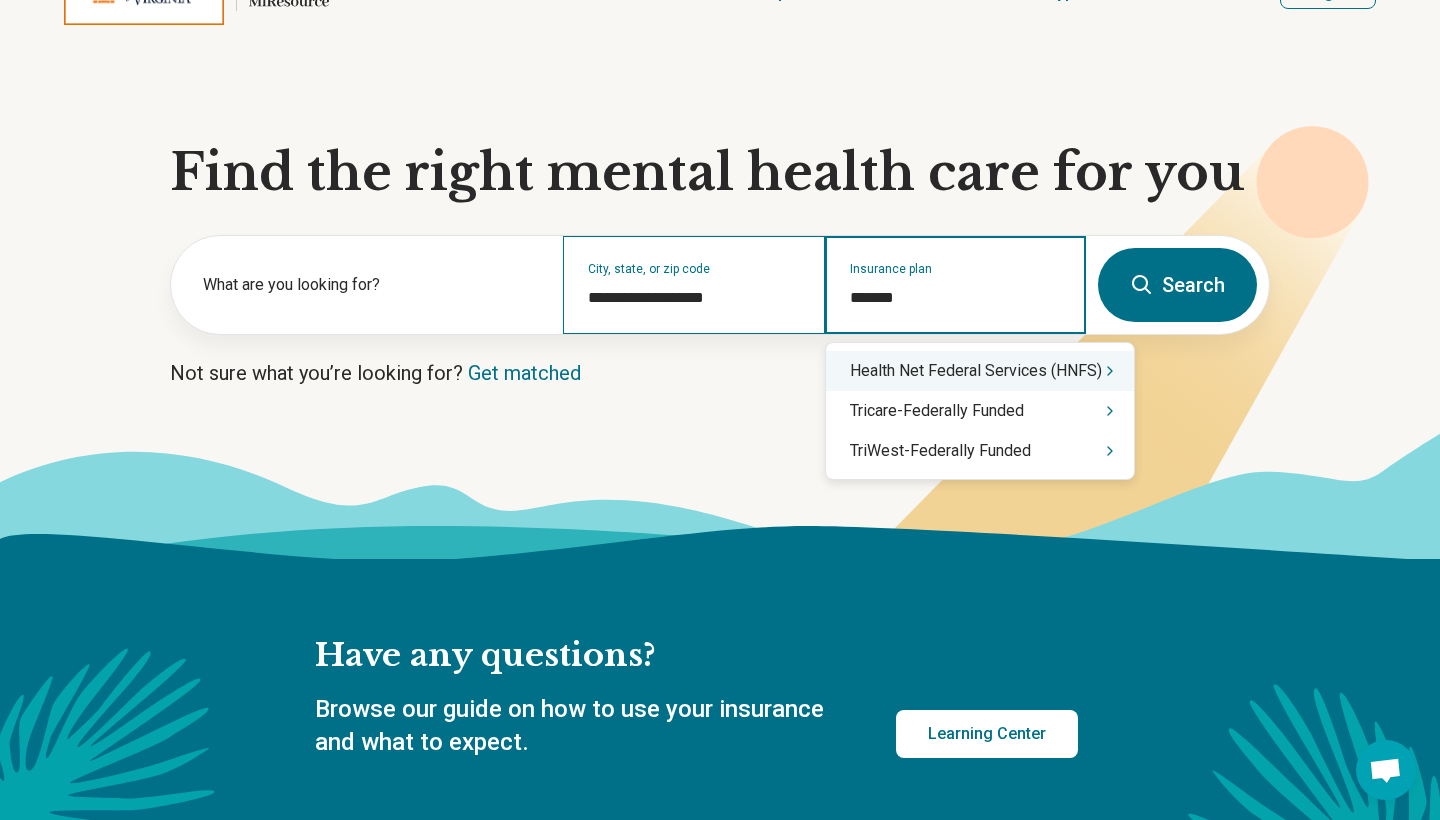 drag, startPoint x: 910, startPoint y: 288, endPoint x: 768, endPoint y: 288, distance: 142 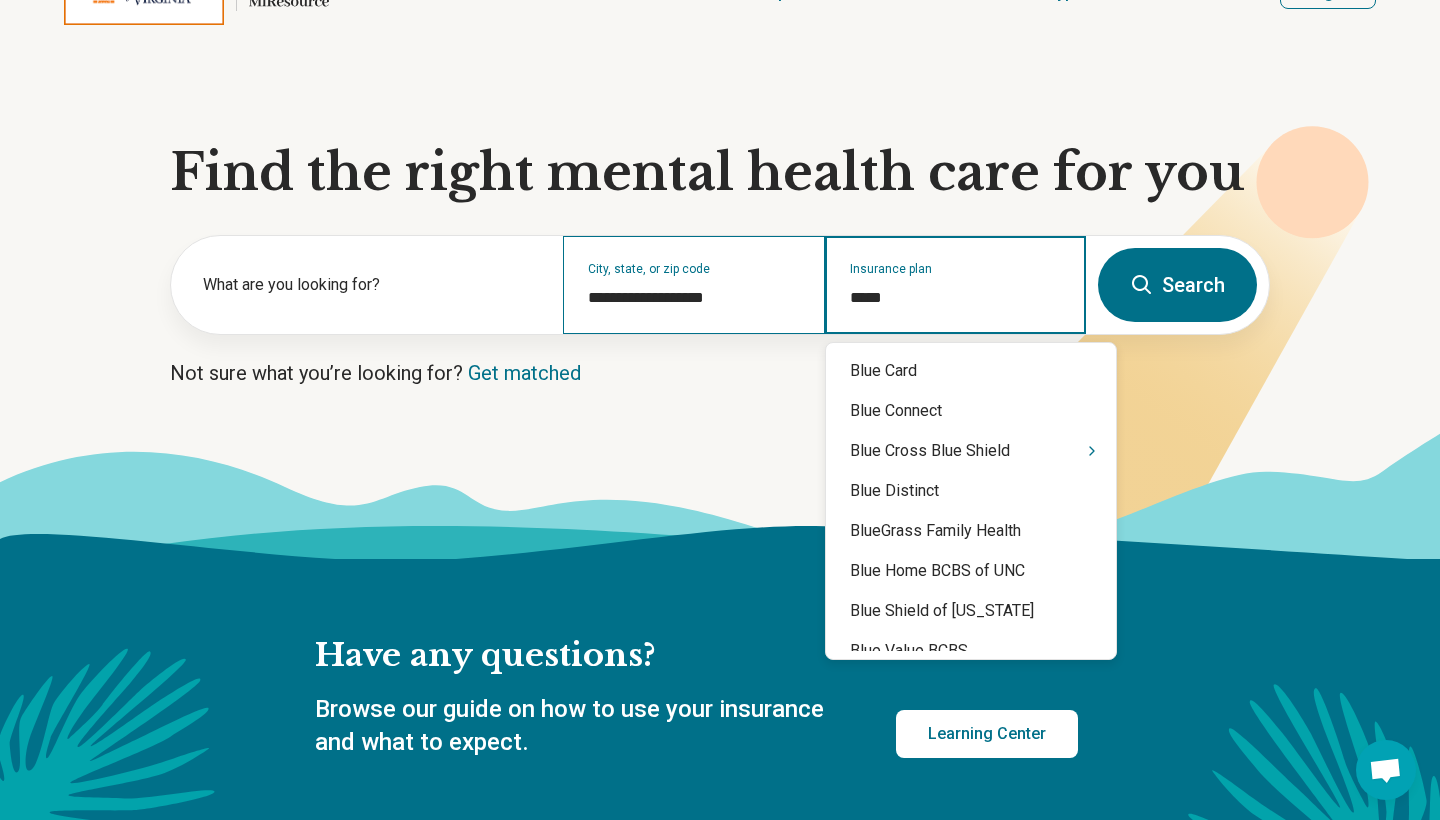 type on "******" 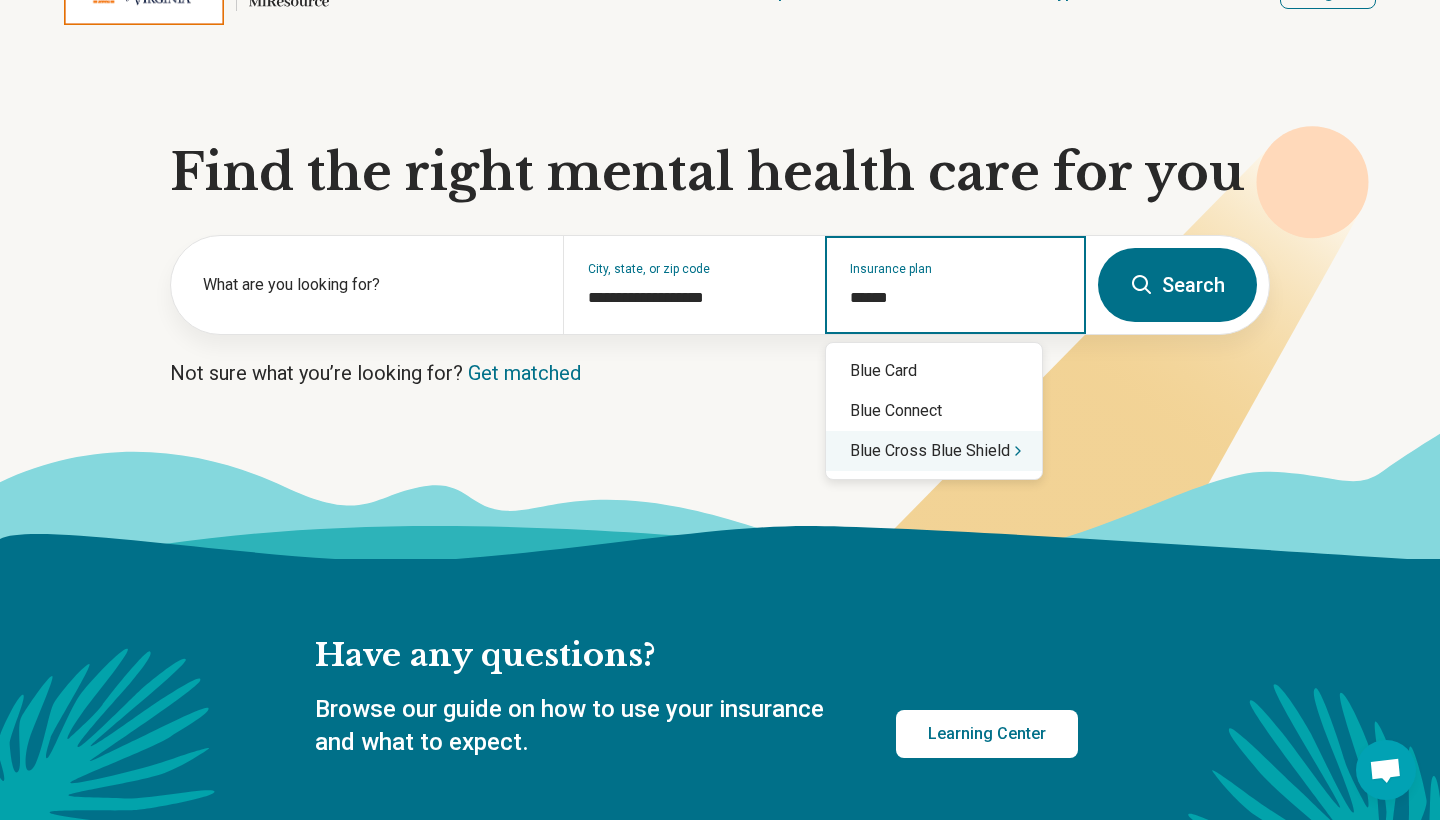 click on "Blue Cross Blue Shield" at bounding box center [934, 451] 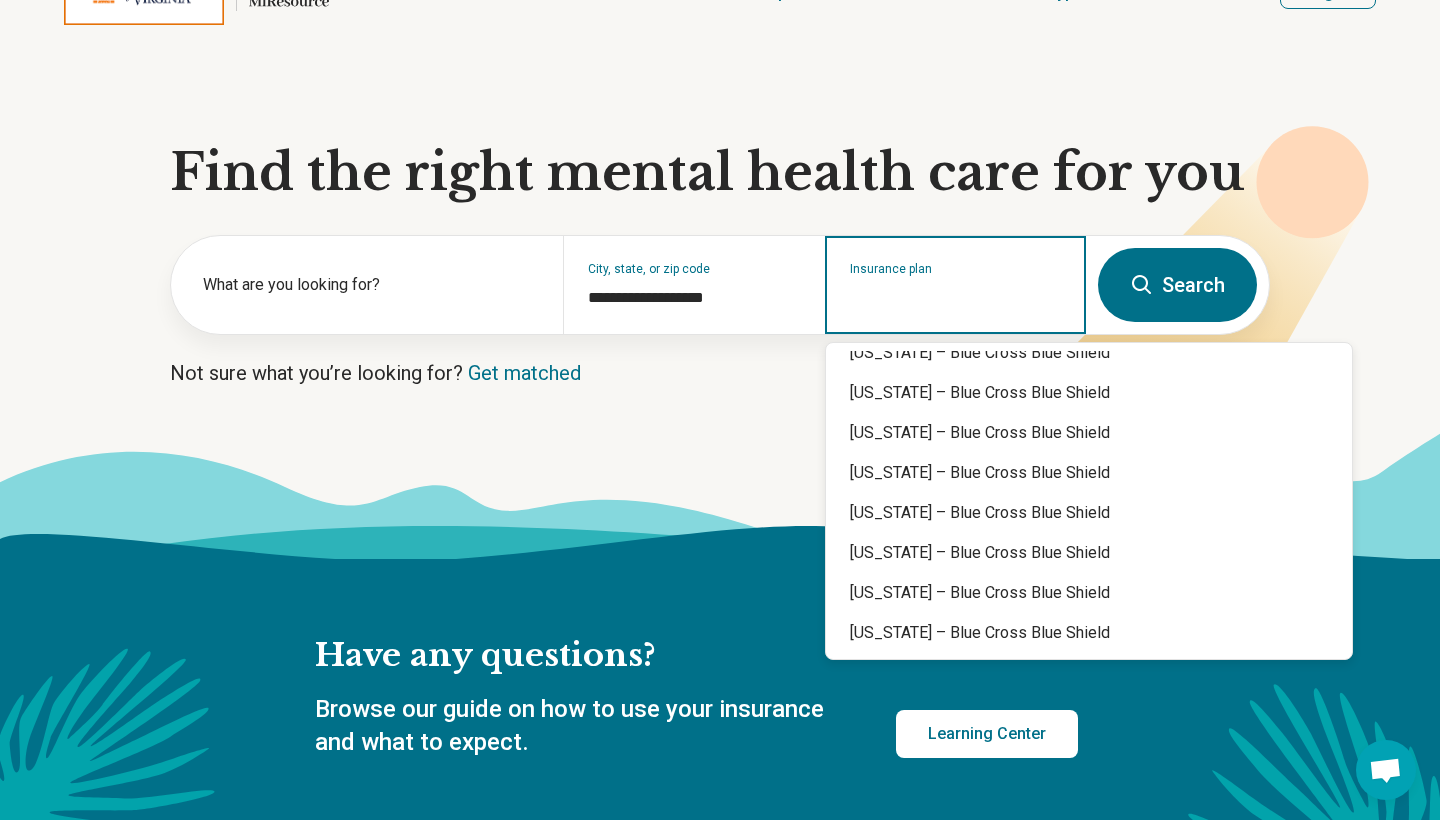 scroll, scrollTop: 965, scrollLeft: 0, axis: vertical 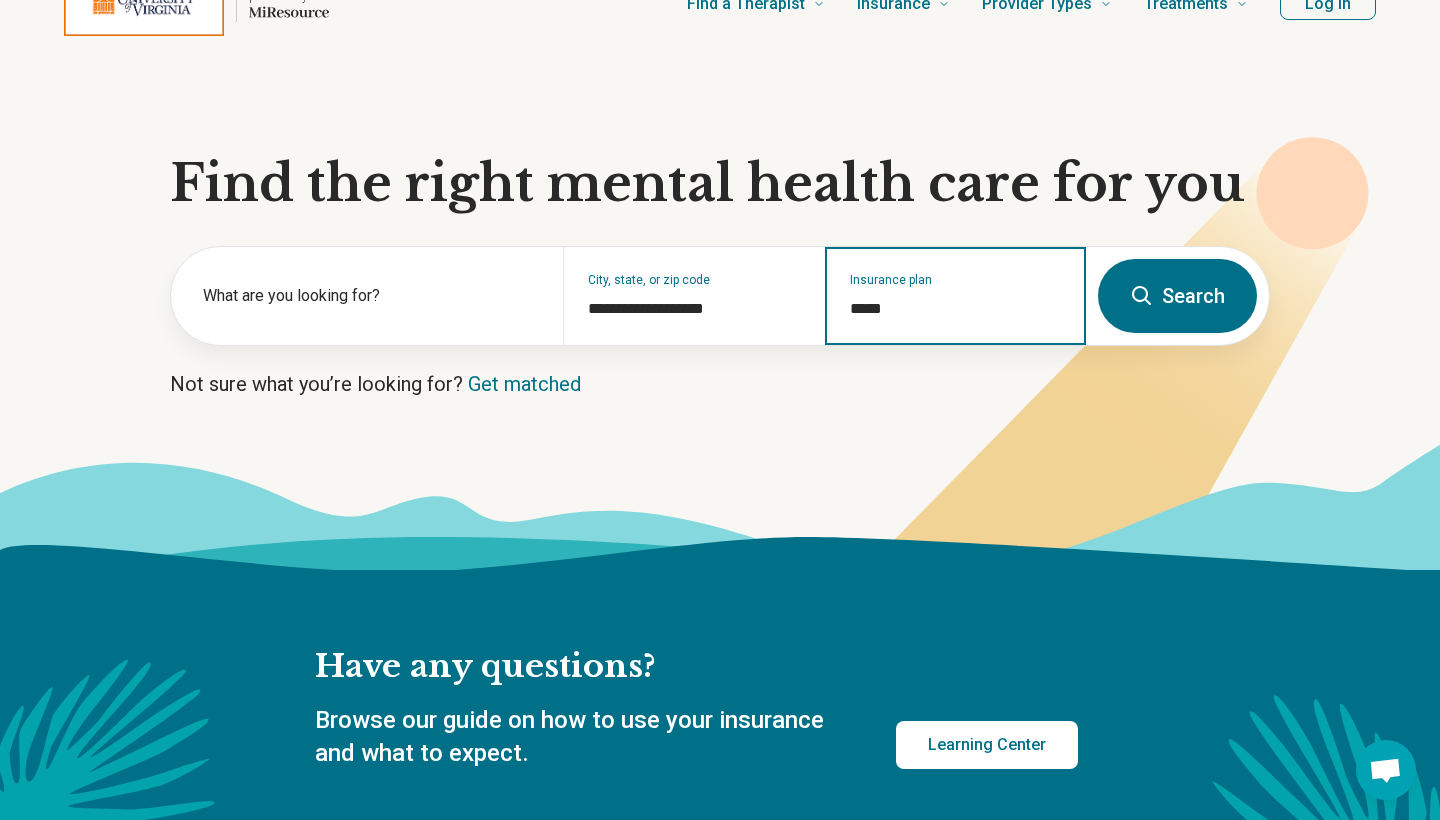 type on "****" 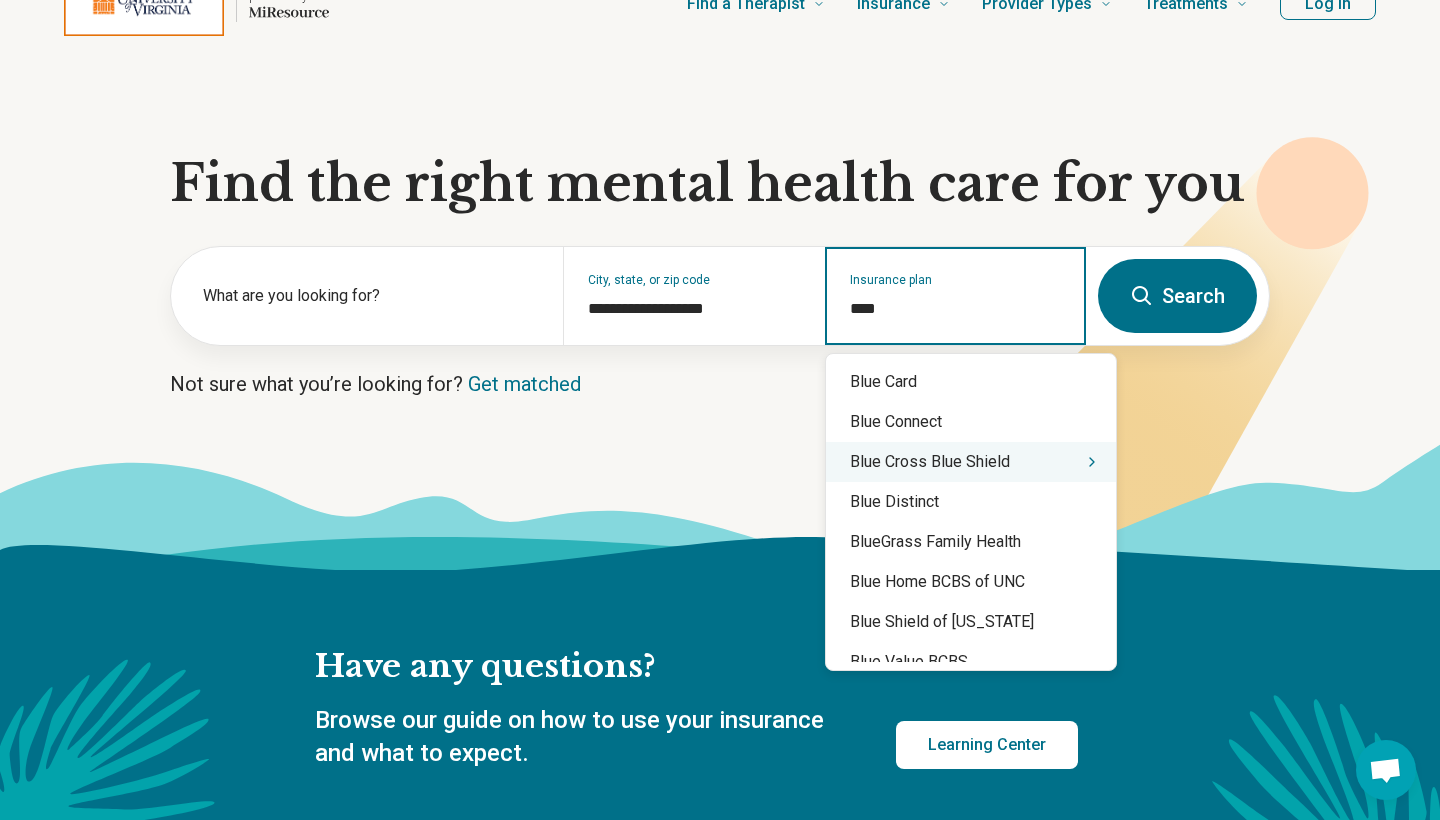 click on "Blue Cross Blue Shield" at bounding box center [971, 462] 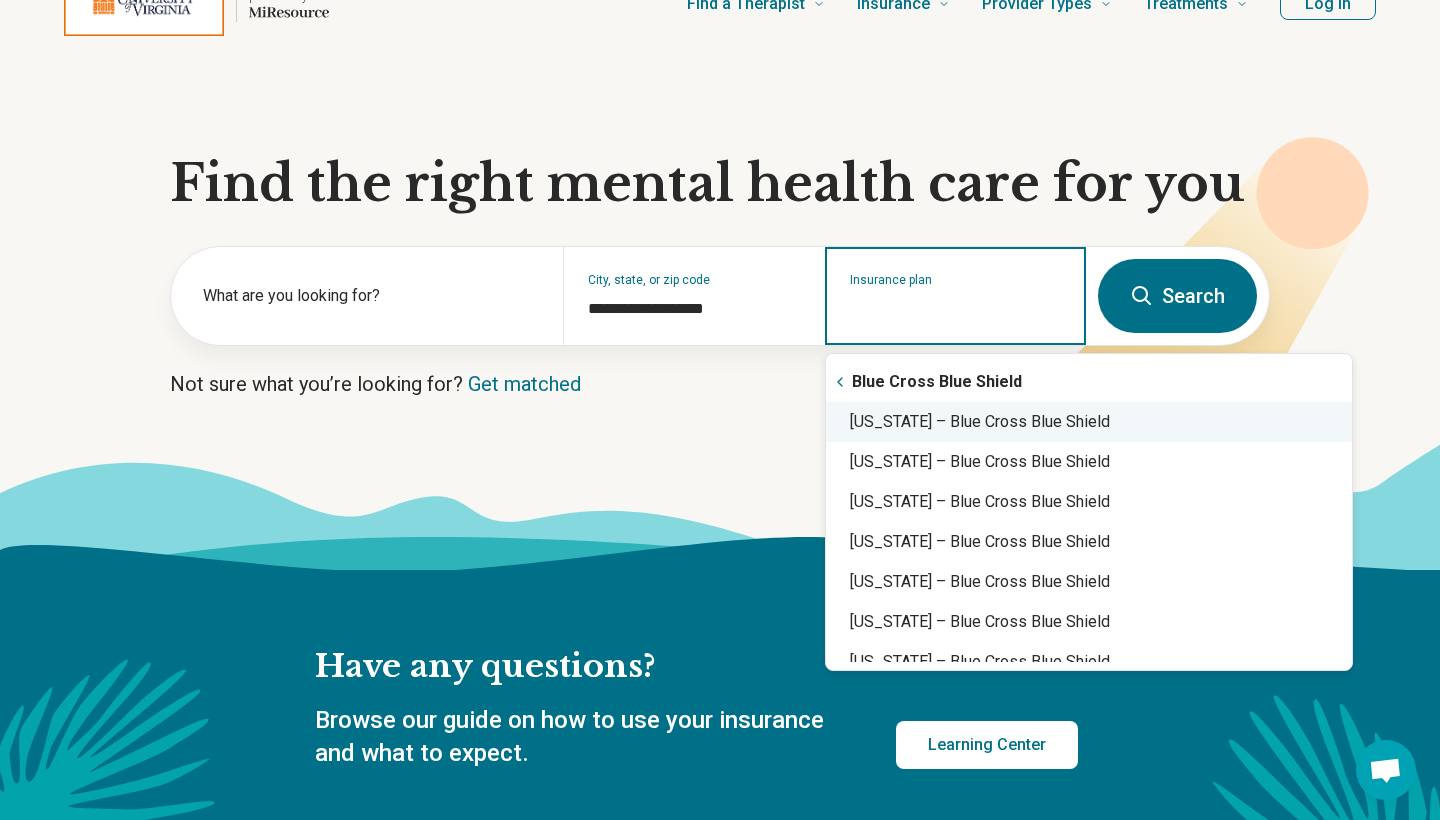 click on "[US_STATE] – Blue Cross Blue Shield" at bounding box center [1089, 422] 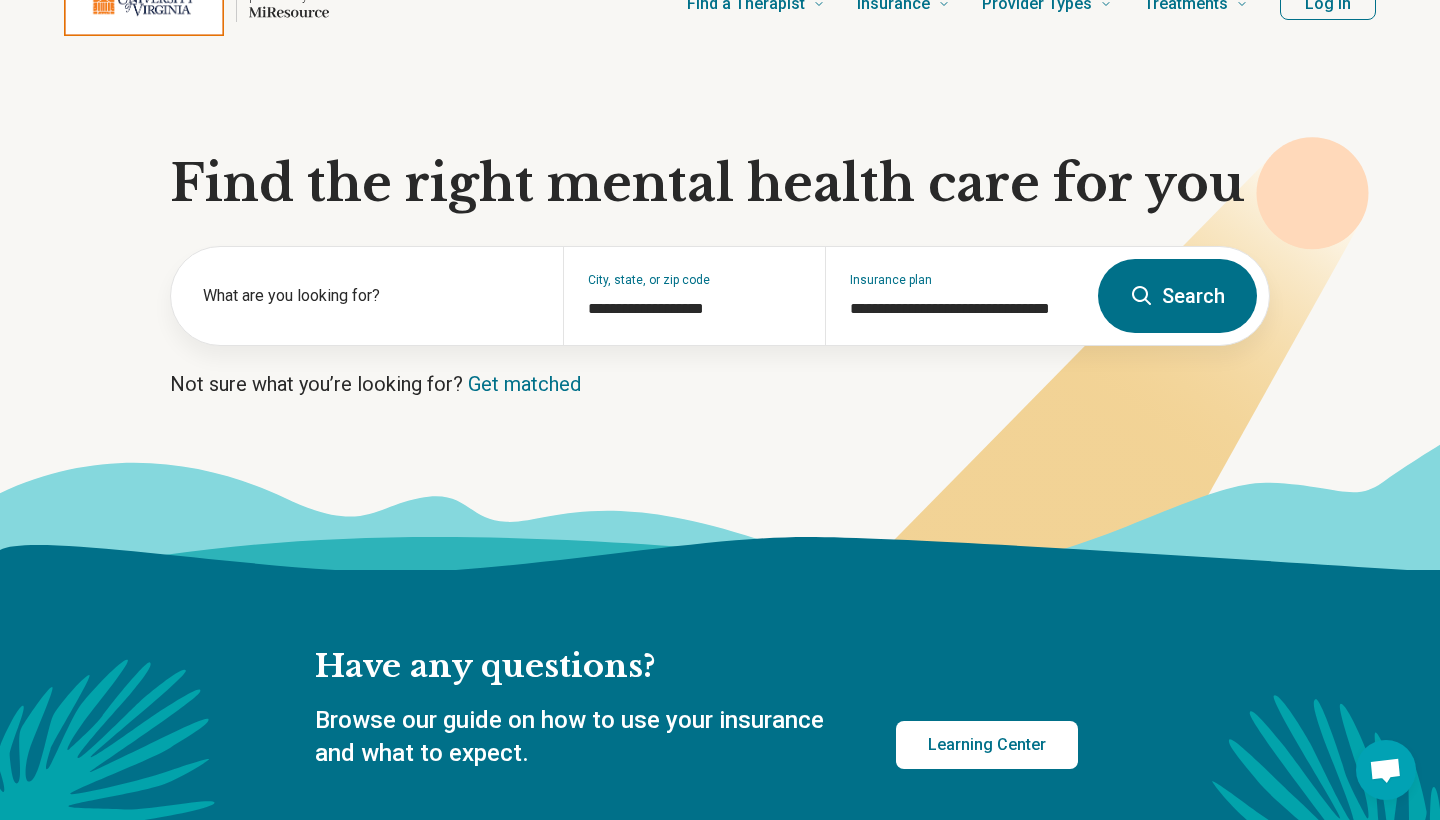 click on "Search" at bounding box center (1177, 296) 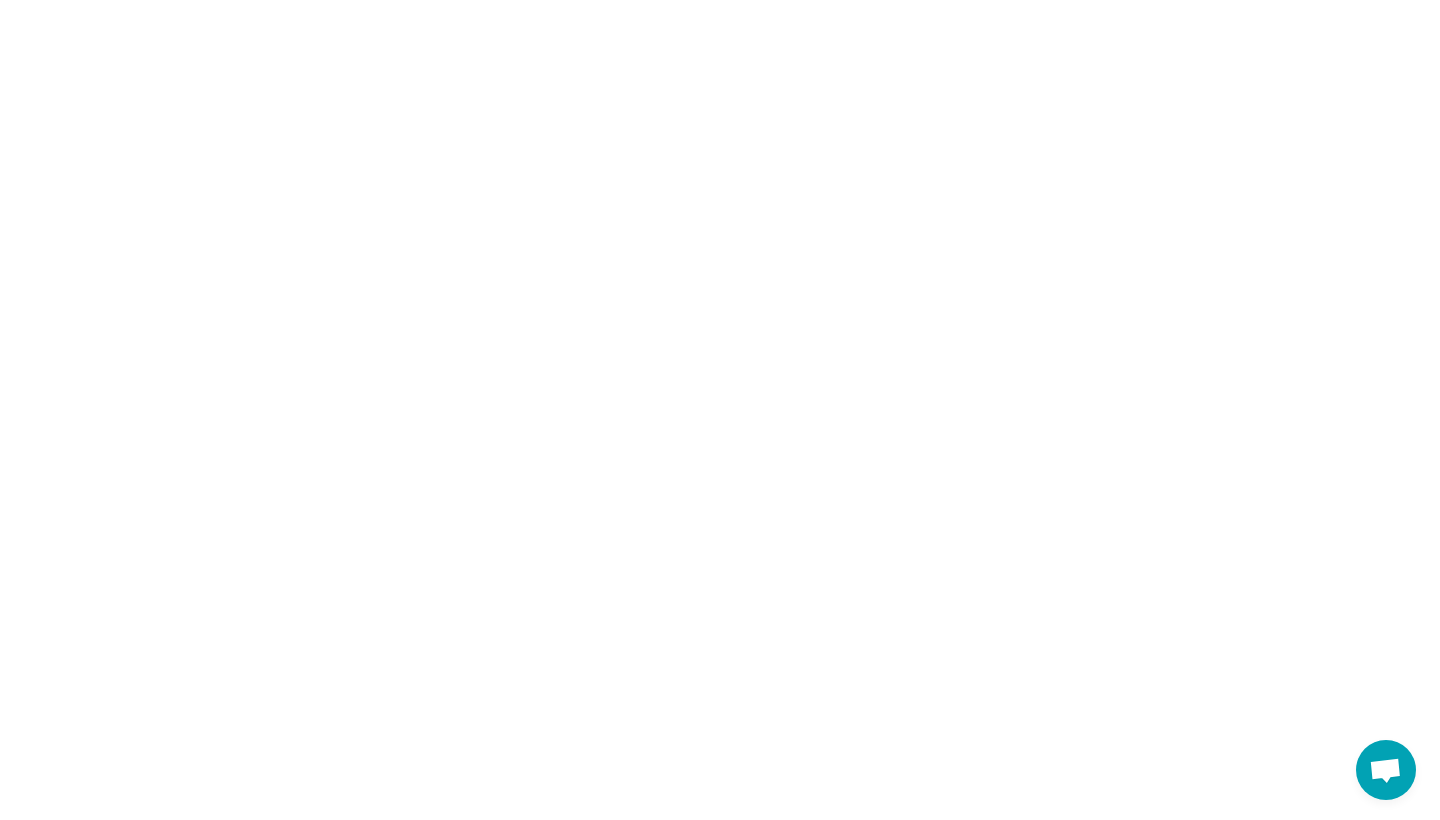 scroll, scrollTop: 0, scrollLeft: 0, axis: both 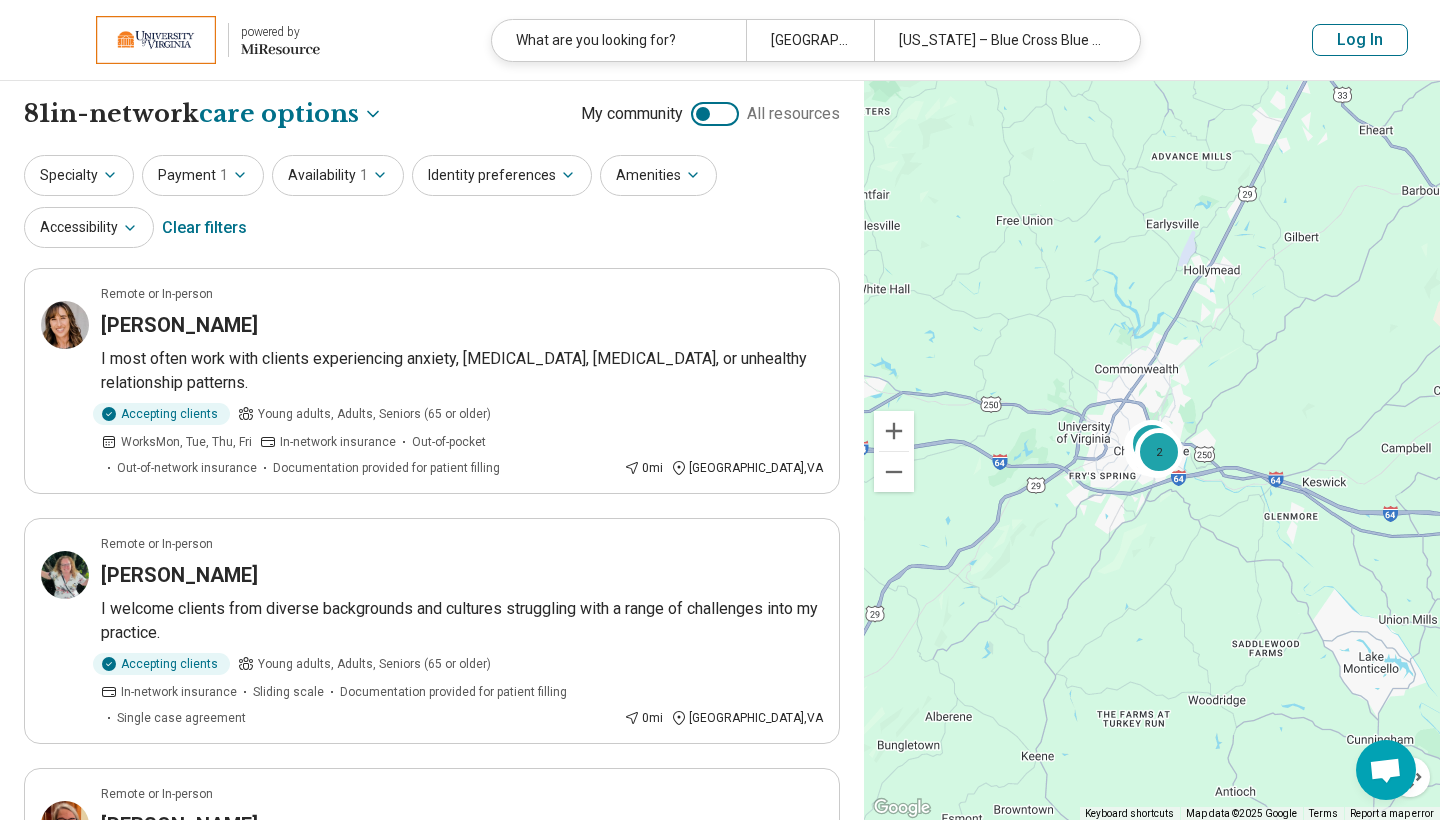 click on "Identity preferences" at bounding box center (502, 175) 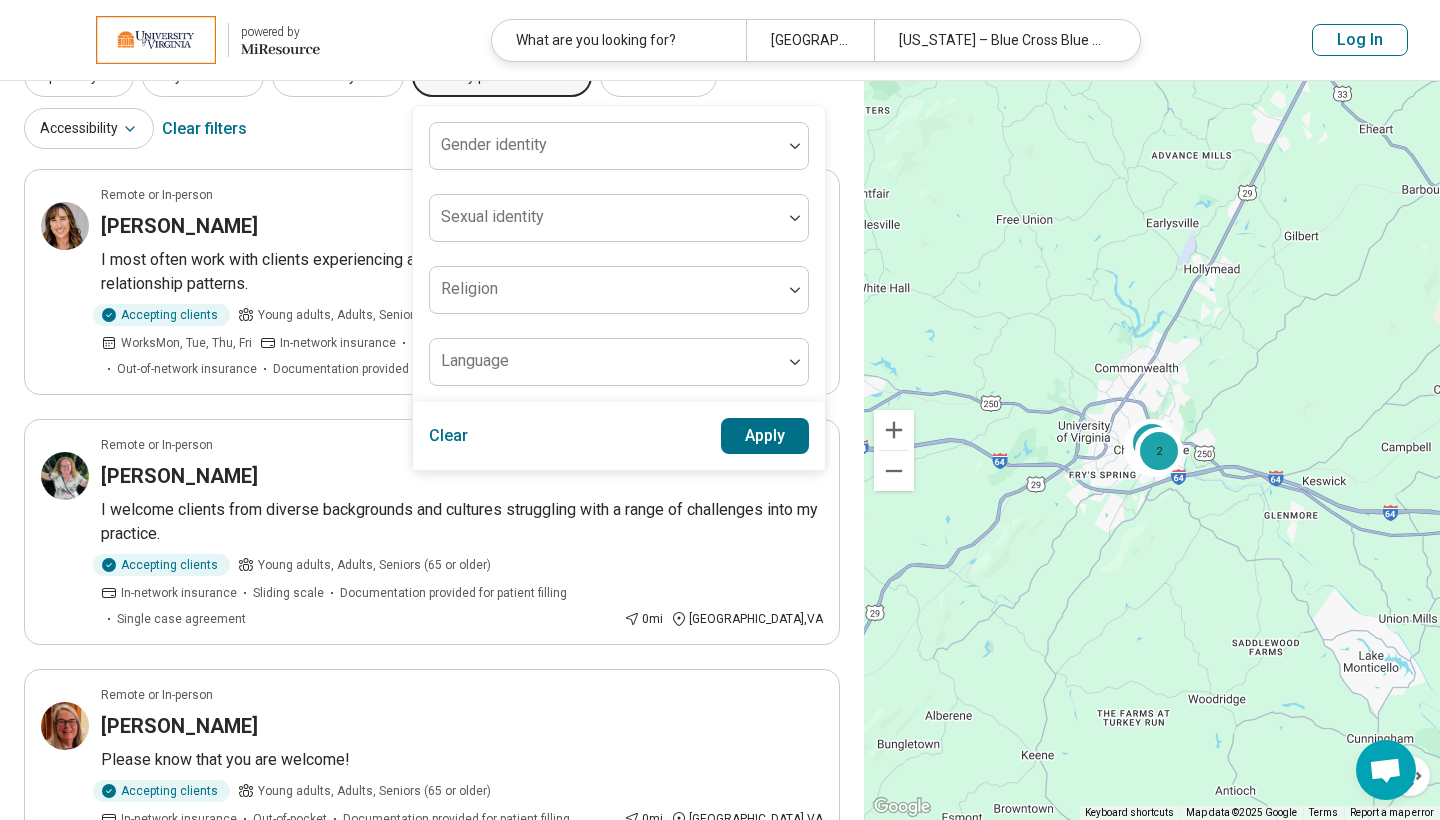 scroll, scrollTop: 115, scrollLeft: 0, axis: vertical 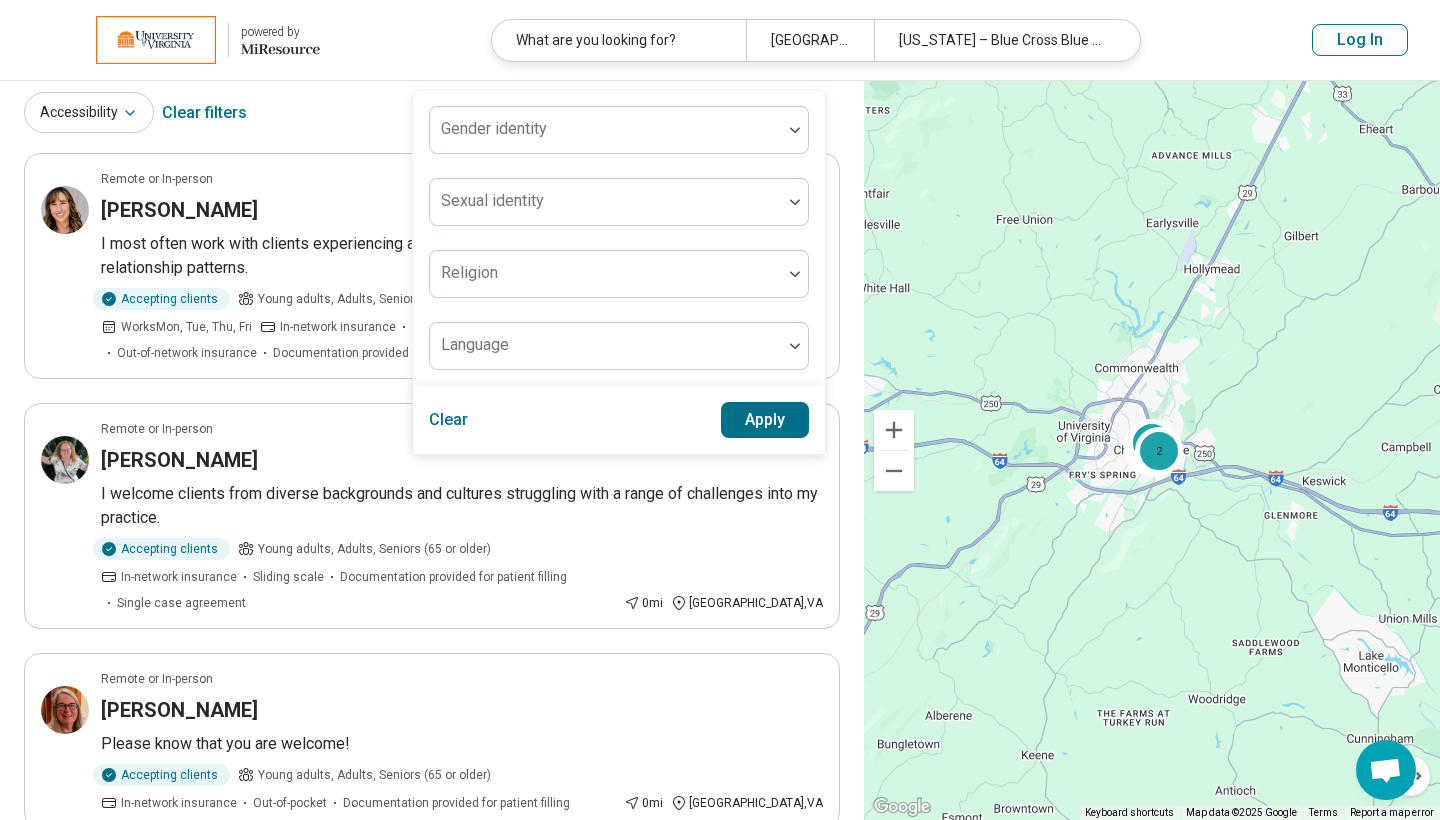 click on "Specialty Payment 1 Availability 1 Identity preferences Gender identity Sexual identity Religion Language Clear Apply Amenities Accessibility Clear filters" at bounding box center (432, 88) 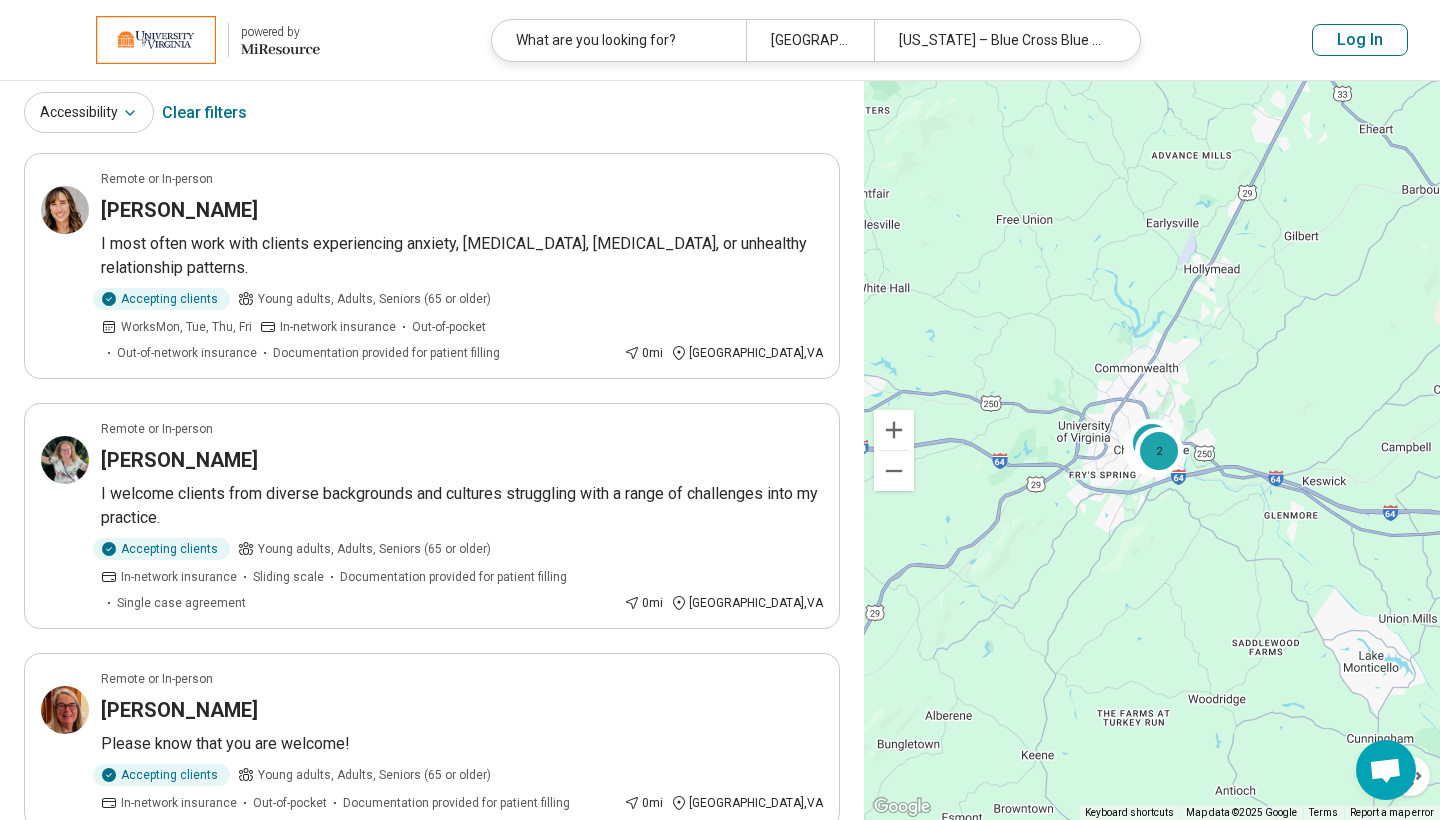 scroll, scrollTop: 0, scrollLeft: 0, axis: both 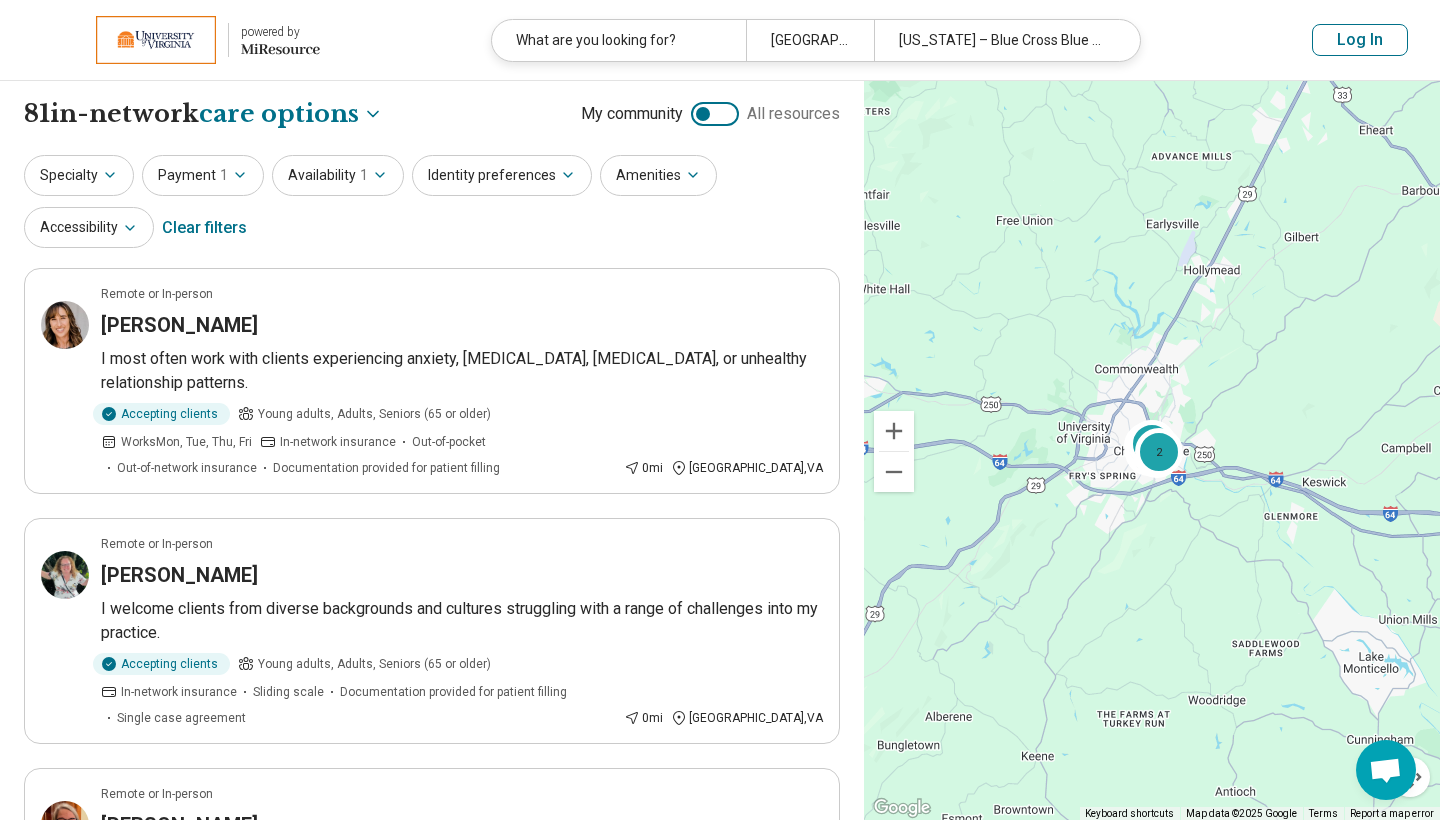 click on "Specialty" at bounding box center (79, 175) 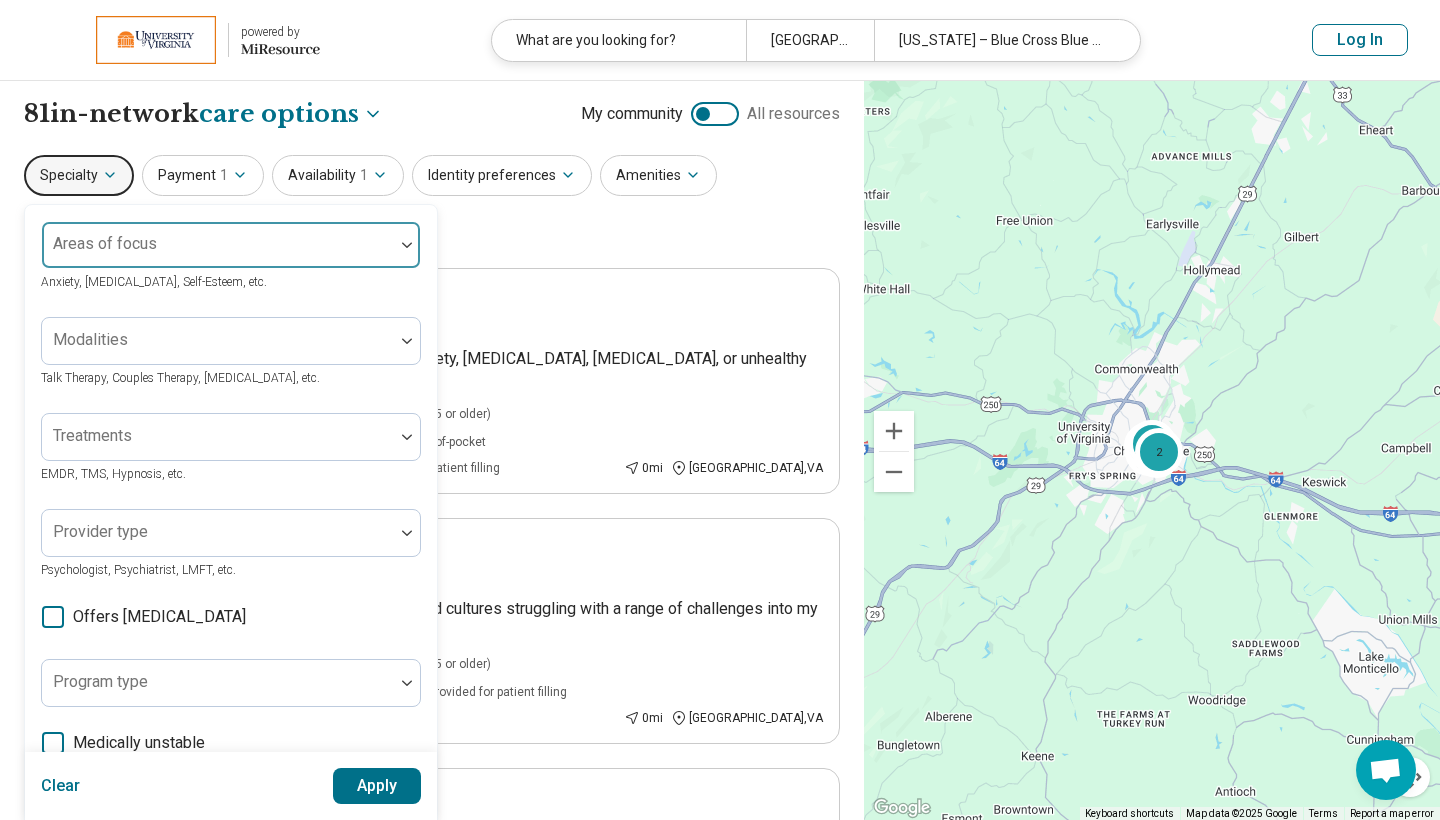 click at bounding box center [218, 245] 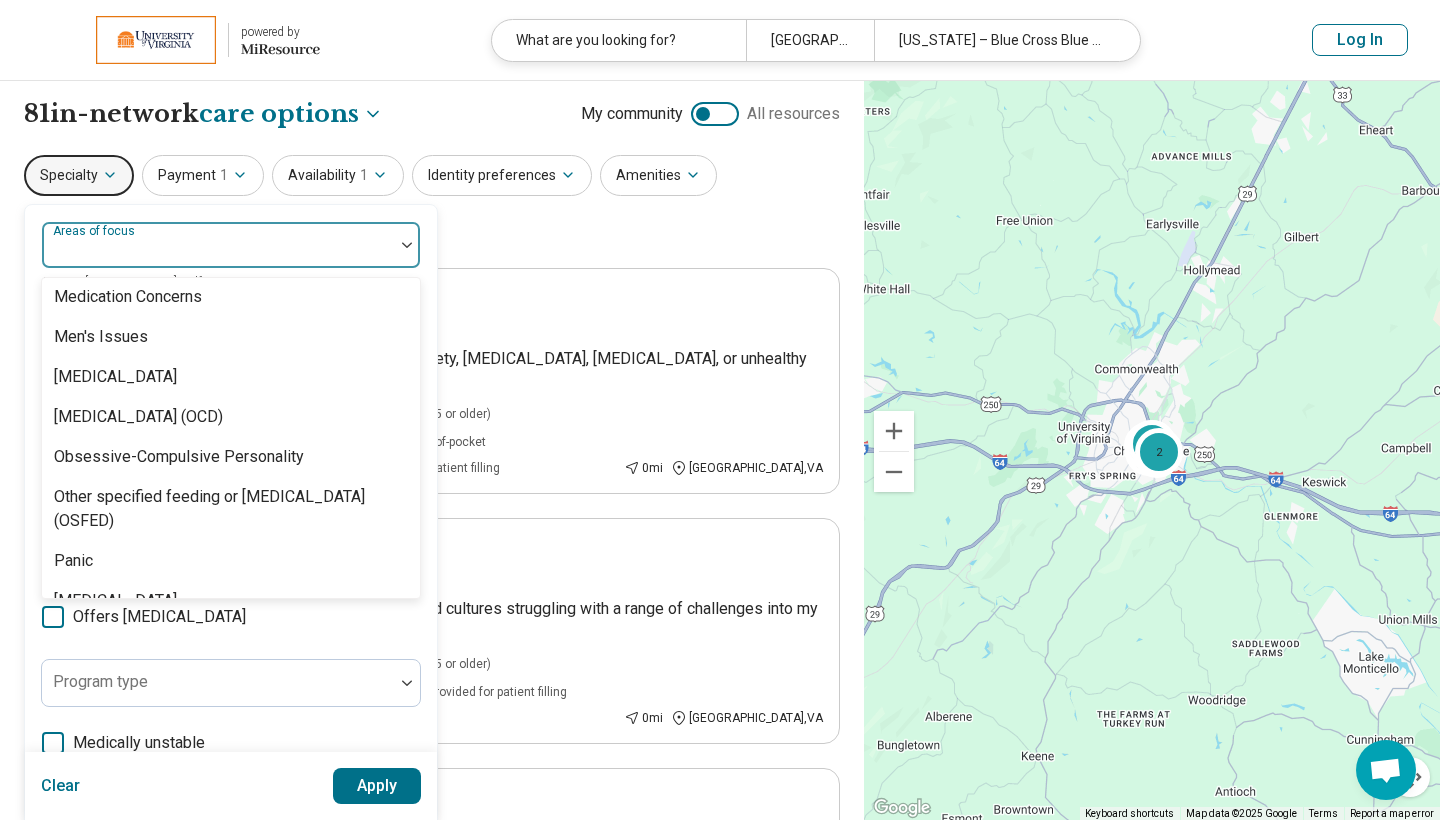 scroll, scrollTop: 2364, scrollLeft: 0, axis: vertical 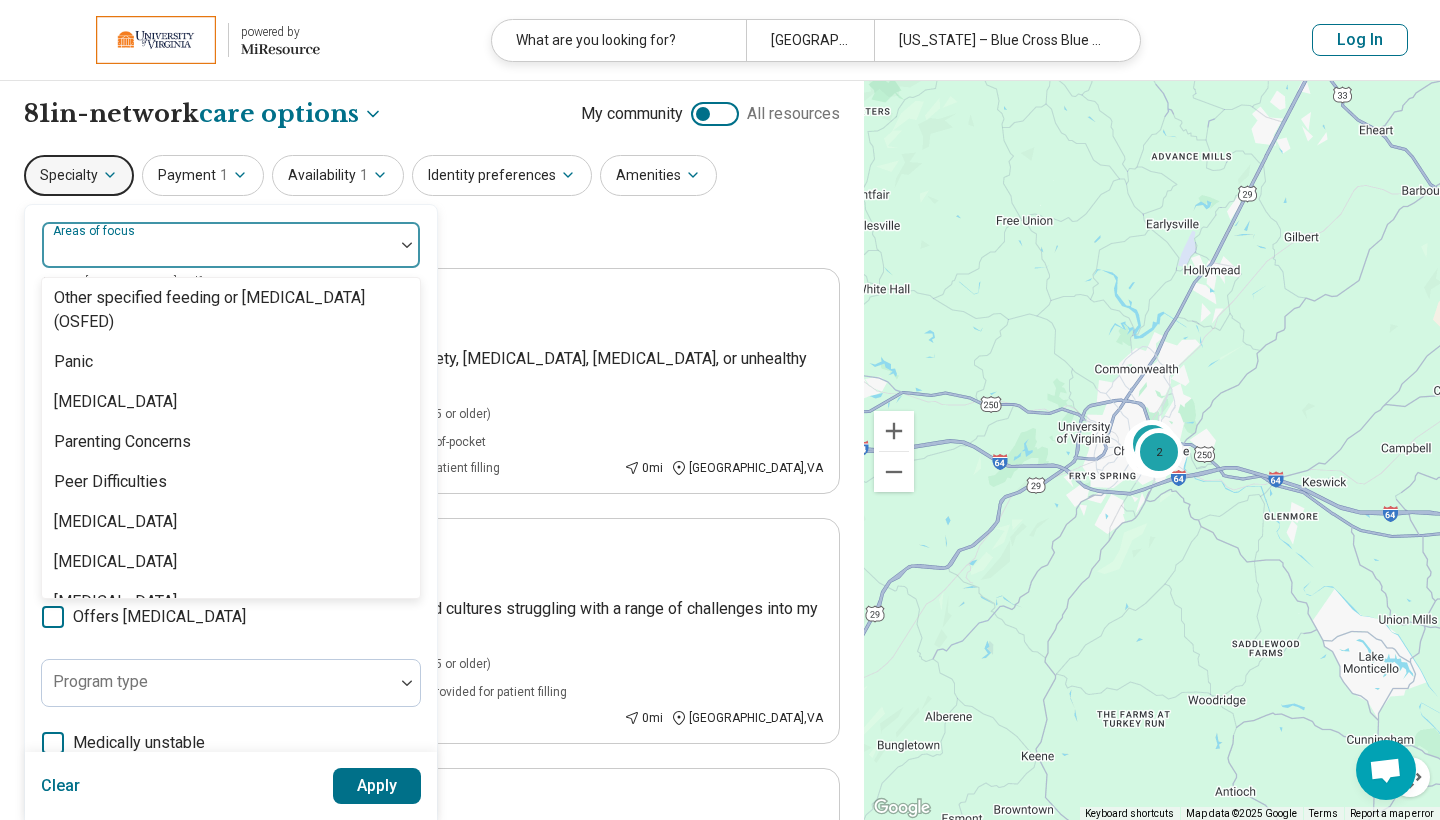 click on "Specialty Abuse, 1 of 100. 100 results available. Use Up and Down to choose options, press Enter to select the currently focused option, press Escape to exit the menu, press Tab to select the option and exit the menu. Areas of focus Abuse Academic Concerns Adoption Aging Alcohol Use Anger Issues [MEDICAL_DATA] [MEDICAL_DATA] Anxiety Athletic Performance Athletic/Sports performance [MEDICAL_DATA] ([MEDICAL_DATA]) [MEDICAL_DATA] Avoidant Personality [MEDICAL_DATA] [MEDICAL_DATA] [MEDICAL_DATA] Body Image [MEDICAL_DATA] [MEDICAL_DATA] Bullying Burnout Career Childhood Abuse Chronic Illness/Pain Cognitive Functioning College and School Placement Compulsive Exercise Conflict Resolution [MEDICAL_DATA] [MEDICAL_DATA] Disability Divorce Drug Use Eating Concerns End of Life [MEDICAL_DATA] (skin picking) Family Caregiving Stress Financial Concerns Gambling Concerns Gaming/Internet Concerns Gender Identity Grief and Loss Histrionic Personality Panic" at bounding box center [432, 203] 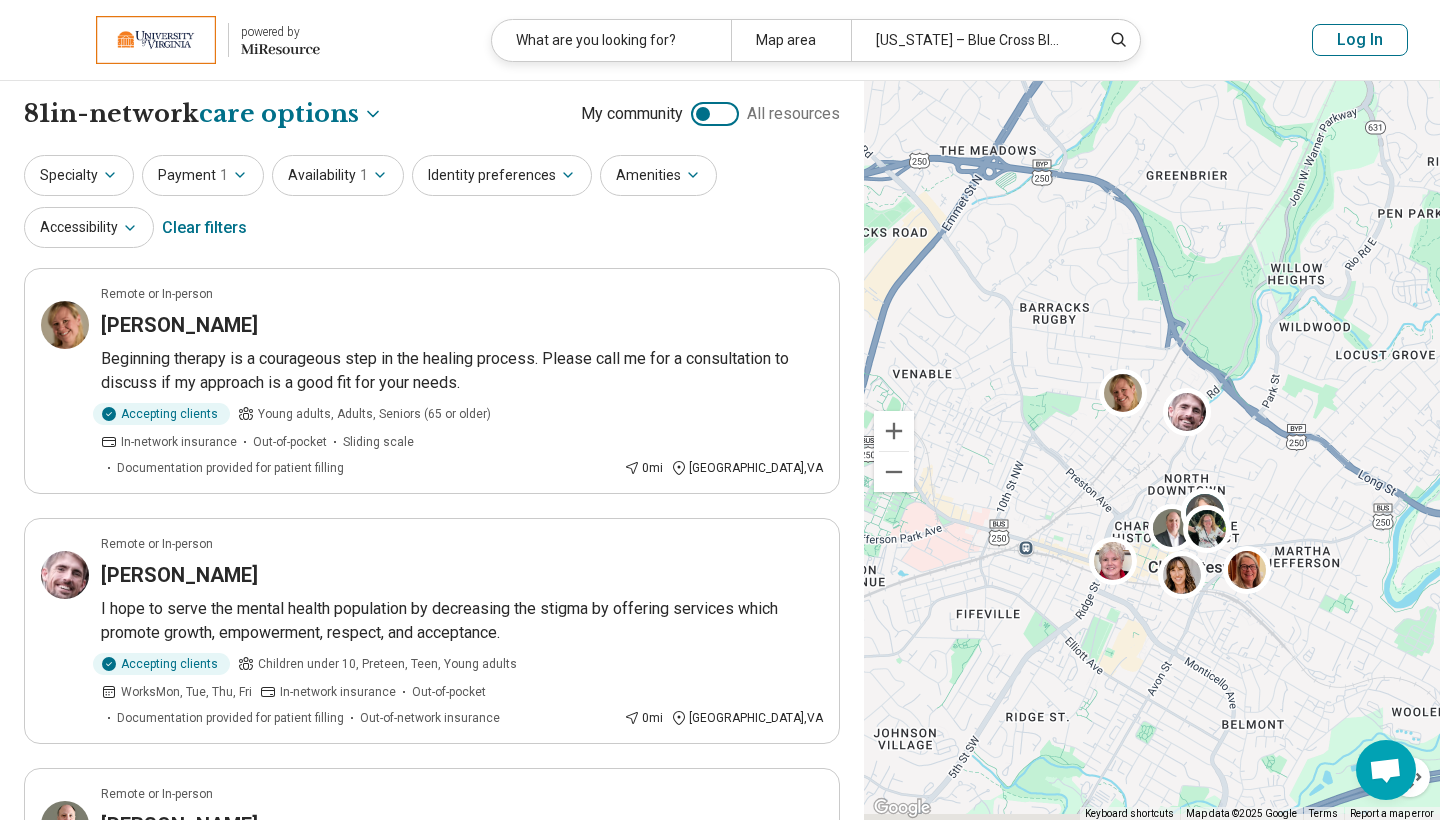 drag, startPoint x: 1136, startPoint y: 471, endPoint x: 1055, endPoint y: 441, distance: 86.37708 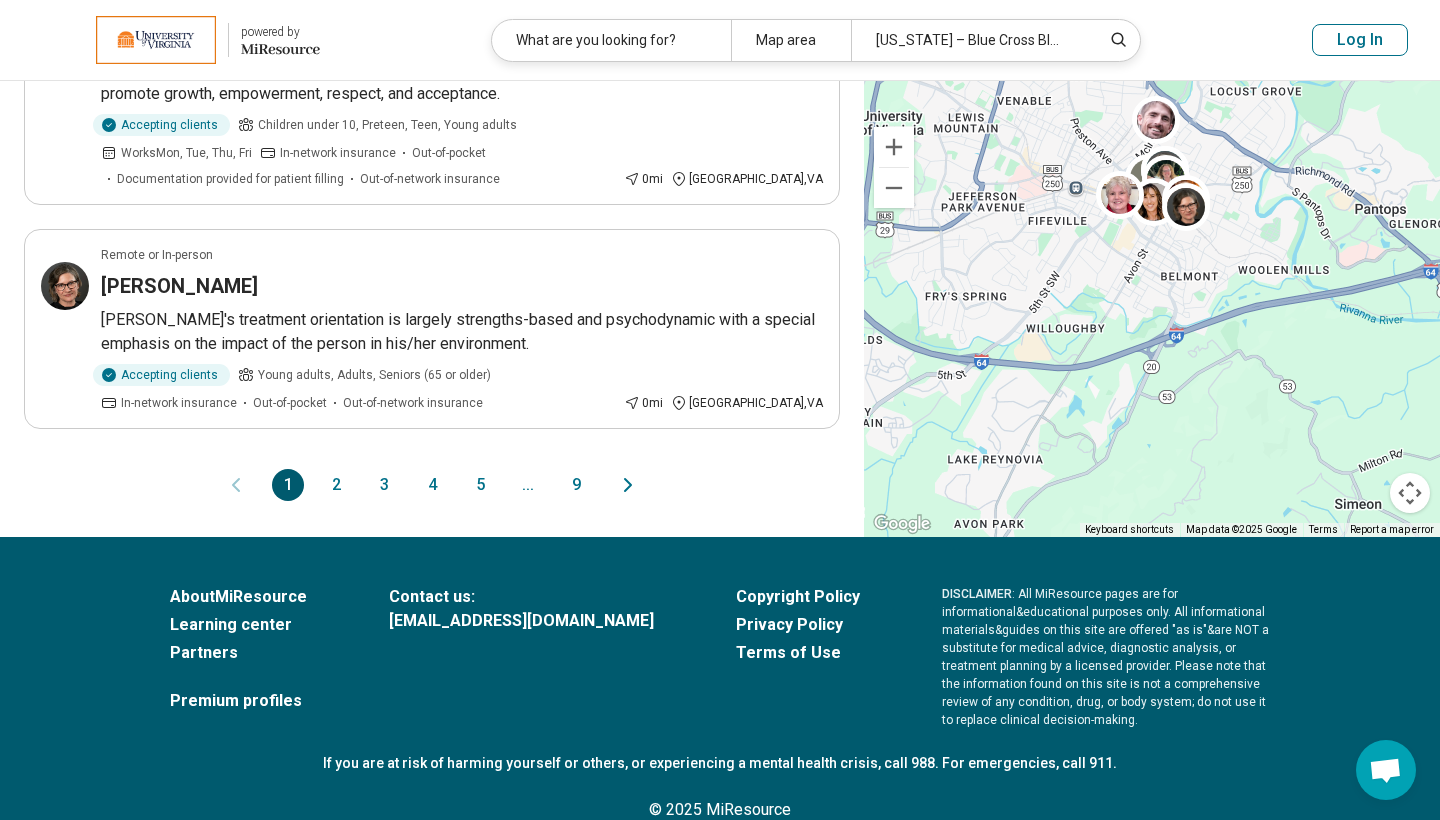 scroll, scrollTop: 2112, scrollLeft: 0, axis: vertical 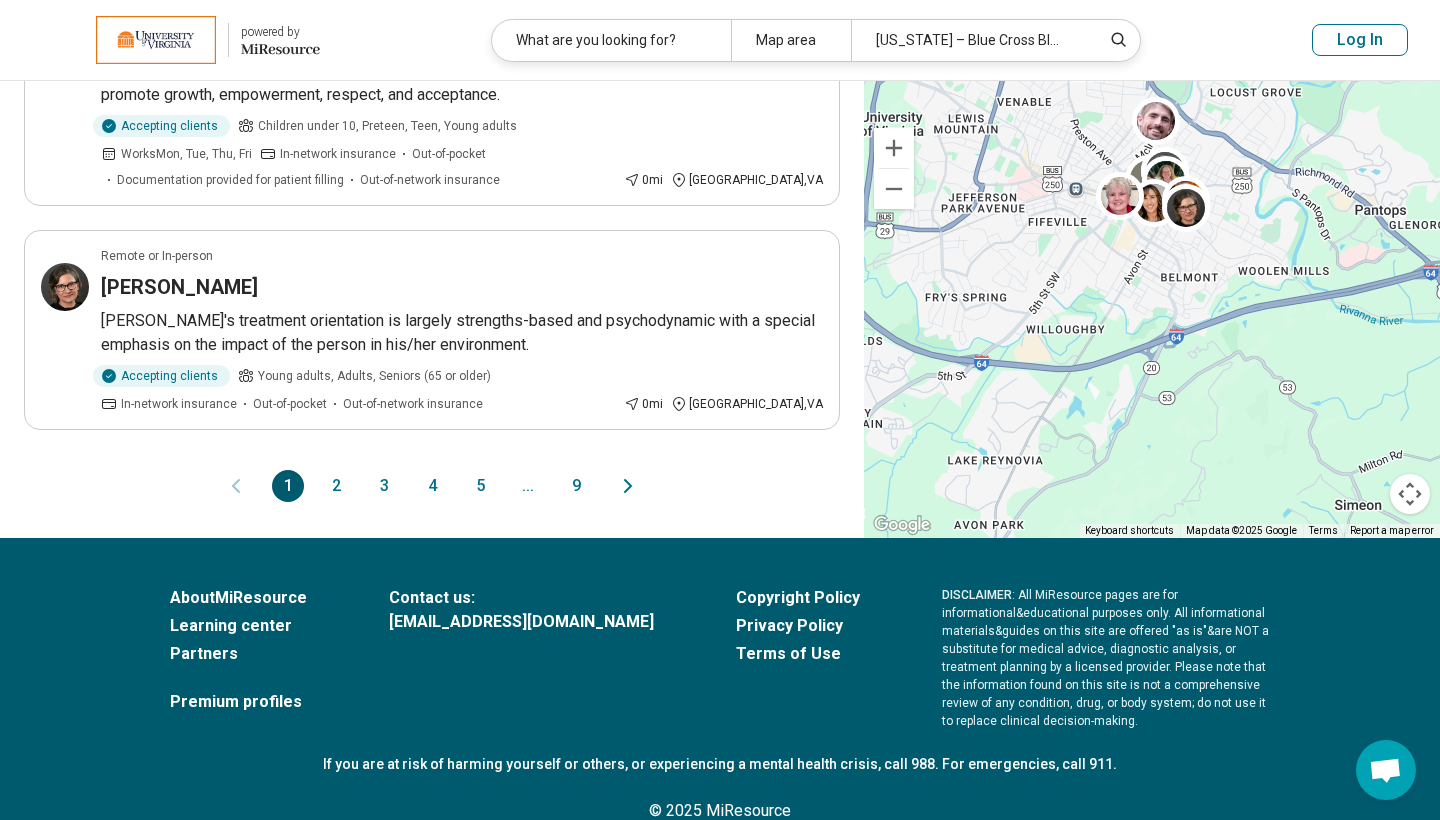 click on "2" at bounding box center [336, 486] 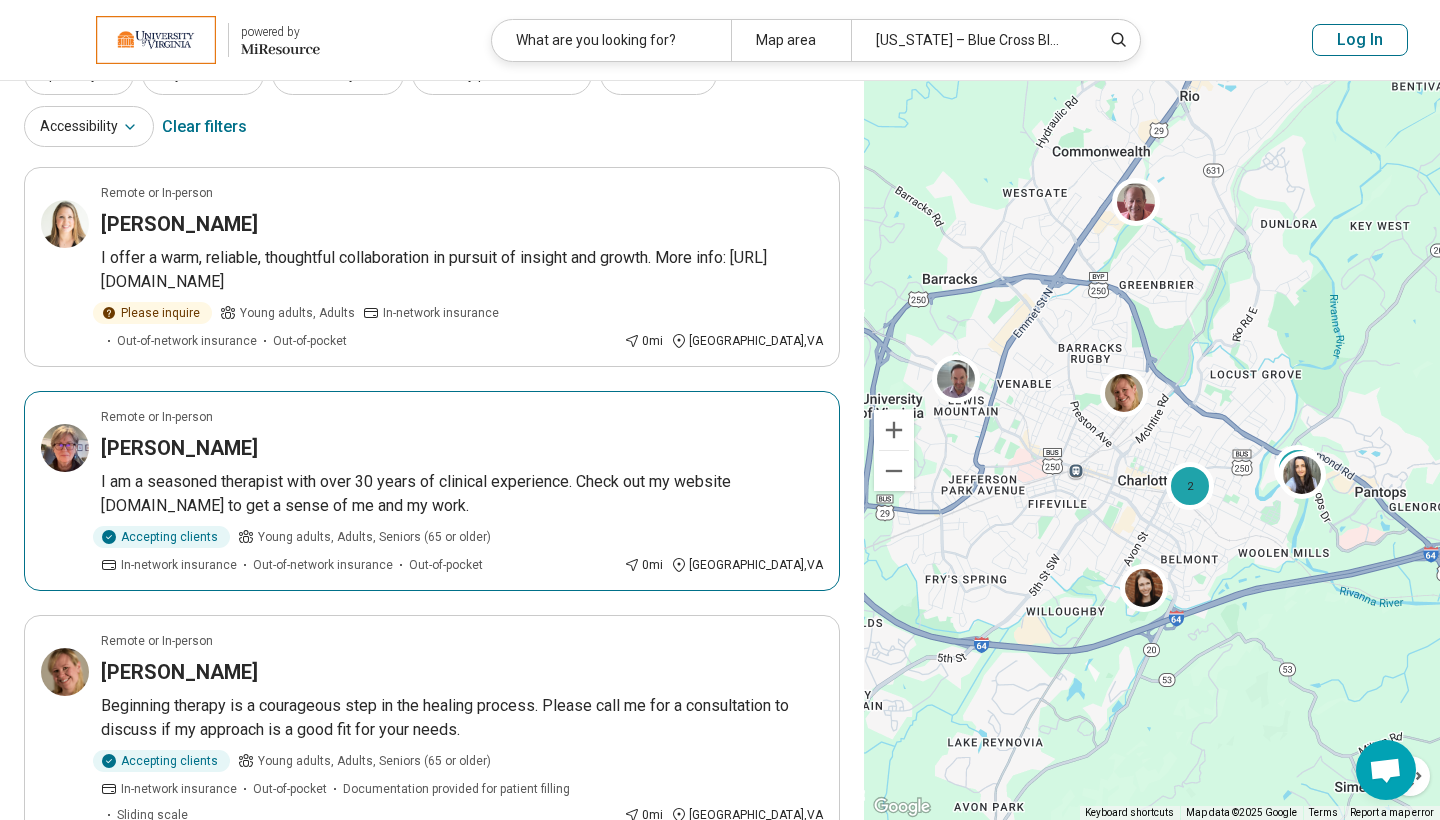 scroll, scrollTop: 111, scrollLeft: 0, axis: vertical 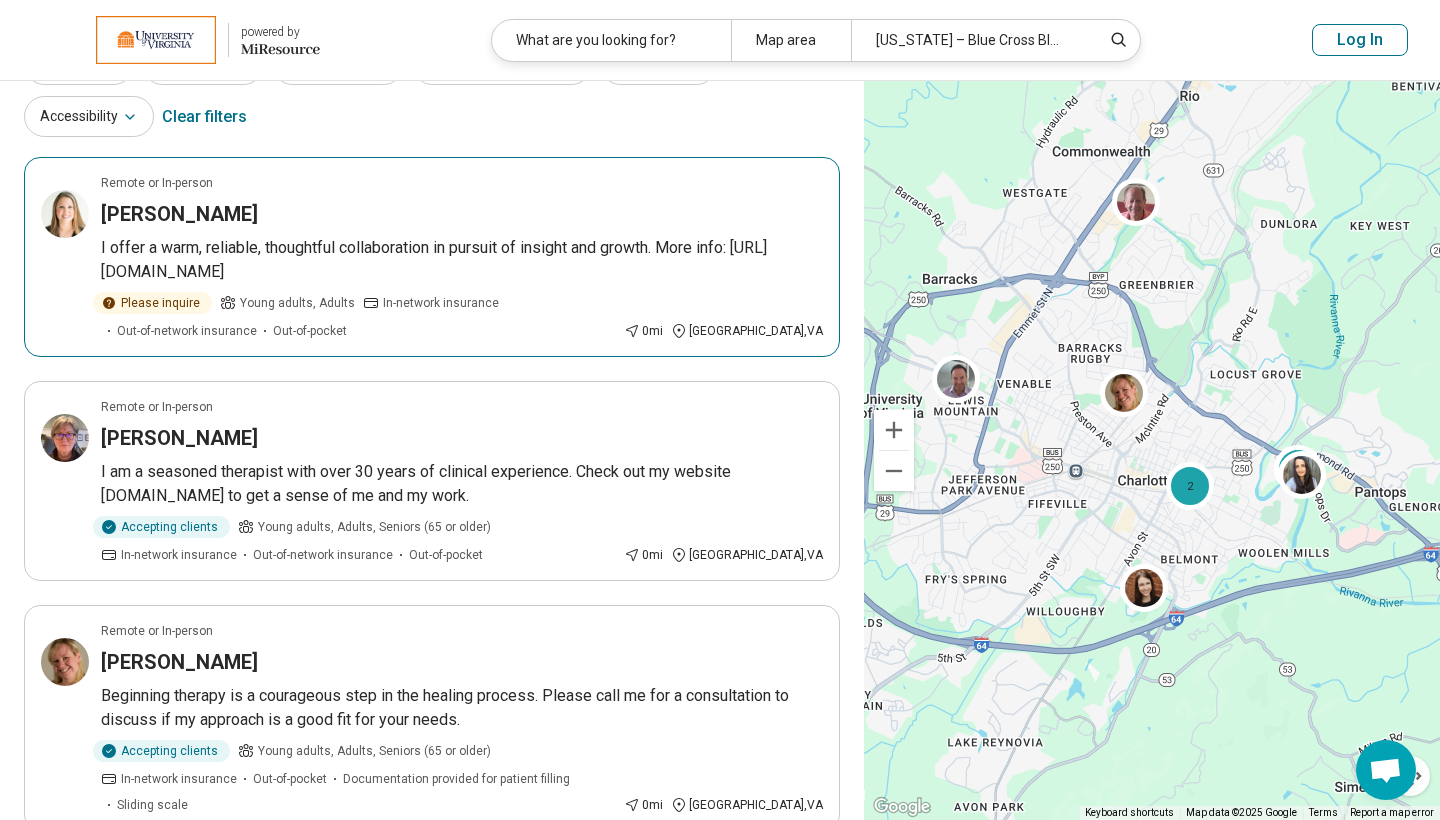 click on "[PERSON_NAME]" at bounding box center [462, 214] 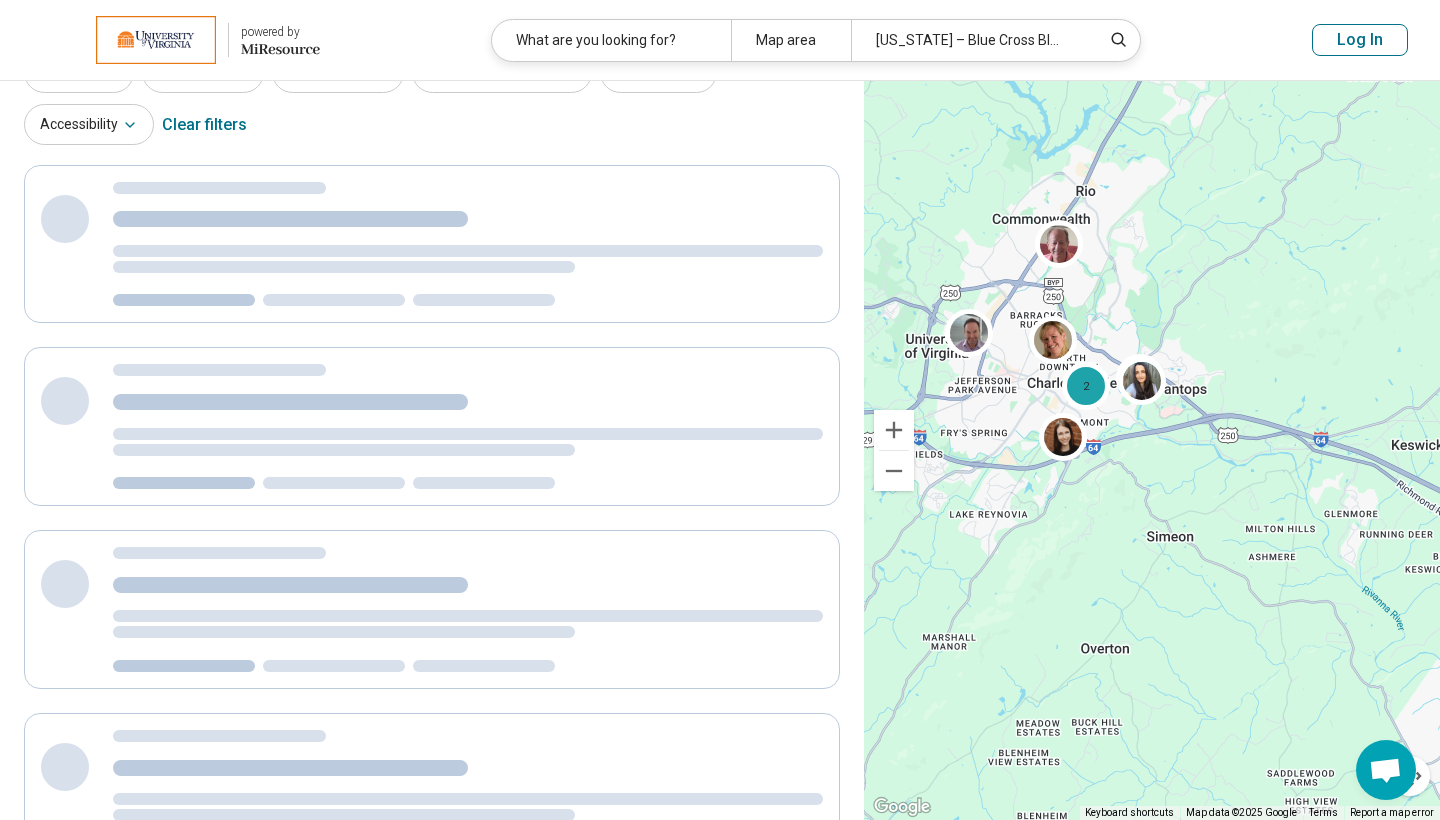 scroll, scrollTop: 0, scrollLeft: 0, axis: both 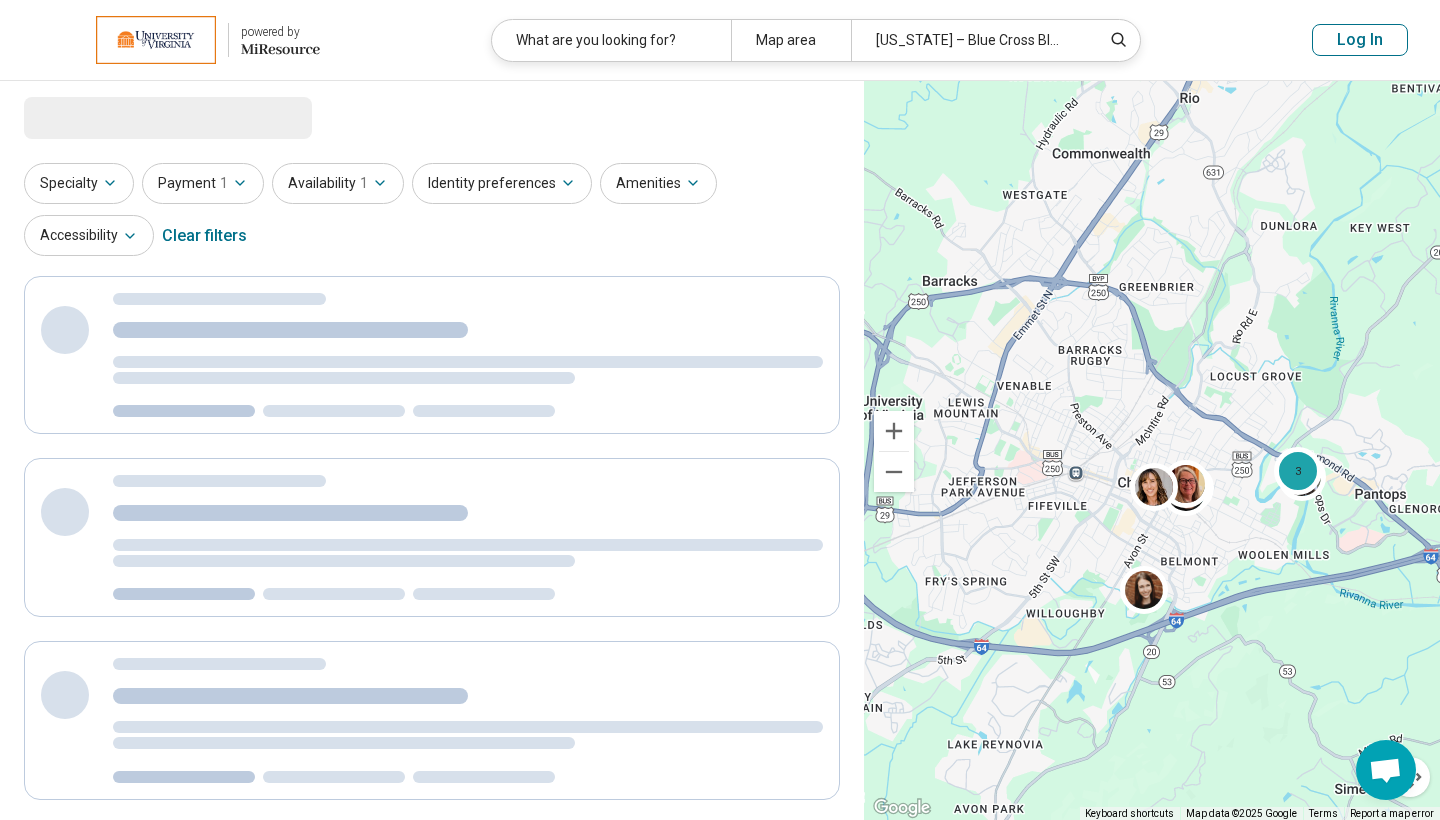 select on "***" 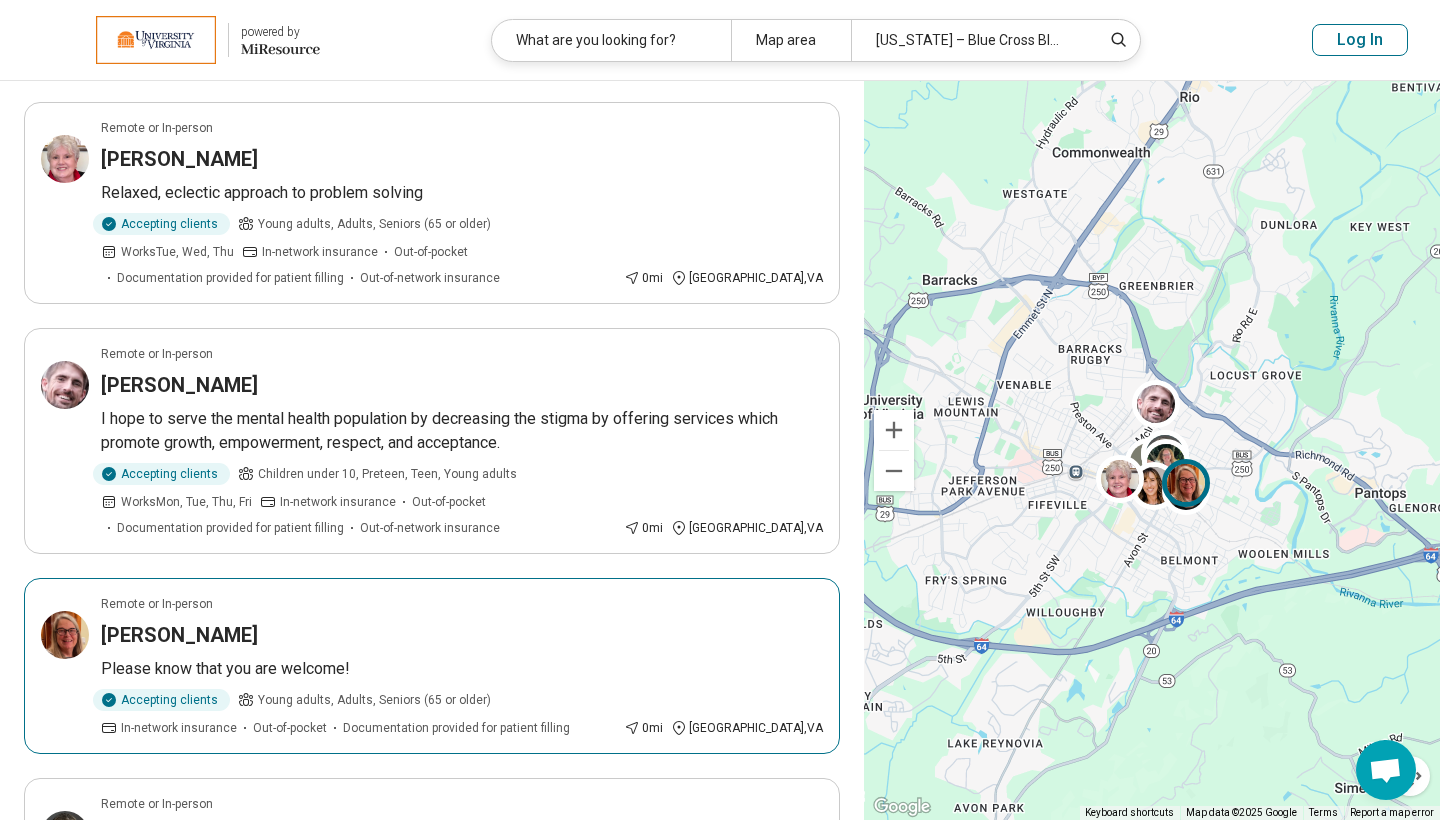 scroll, scrollTop: 1563, scrollLeft: 0, axis: vertical 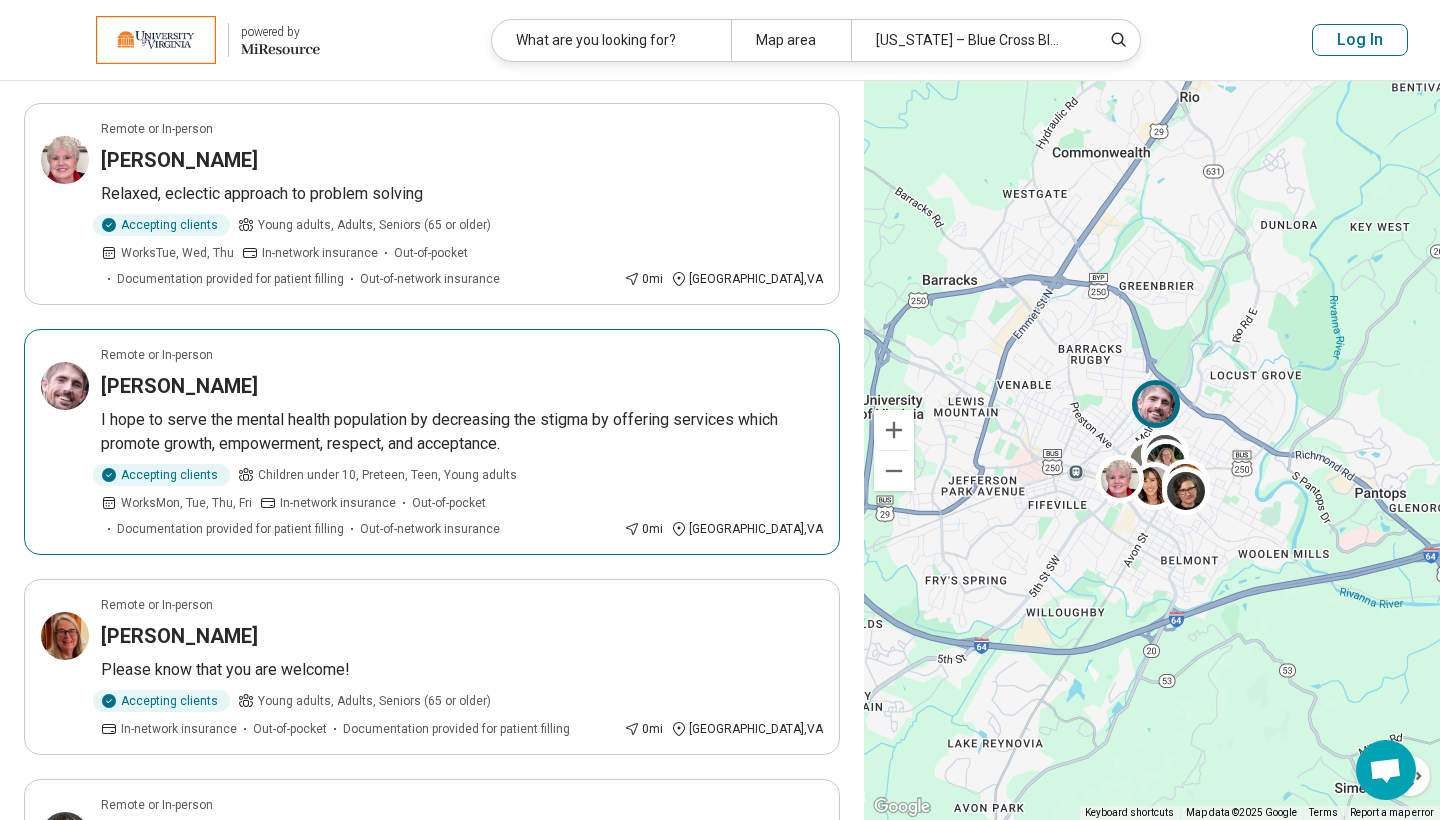 click on "I hope to serve the mental health population by decreasing the stigma by offering services which promote growth, empowerment, respect, and acceptance." at bounding box center (462, 432) 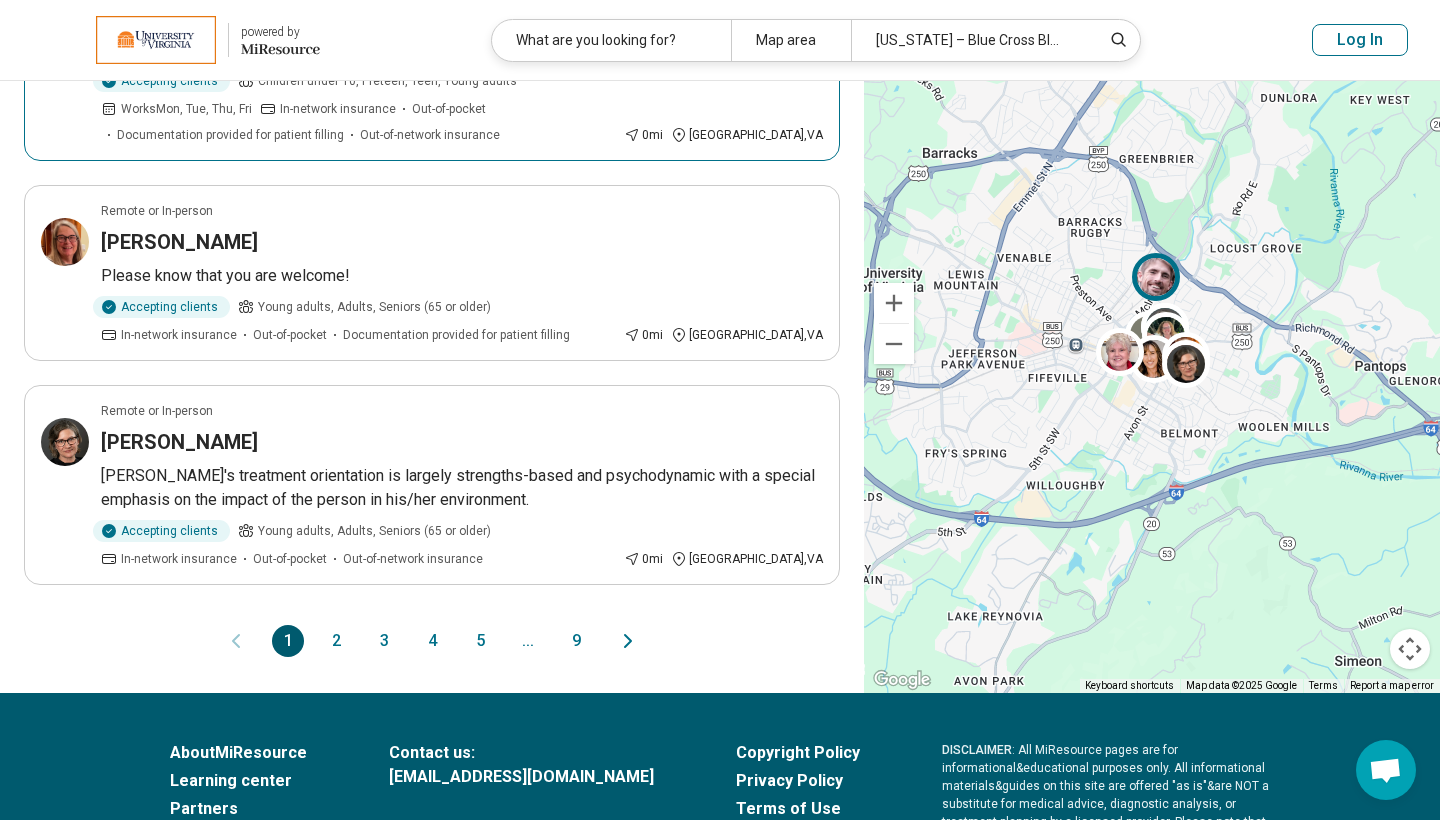 scroll, scrollTop: 2018, scrollLeft: 0, axis: vertical 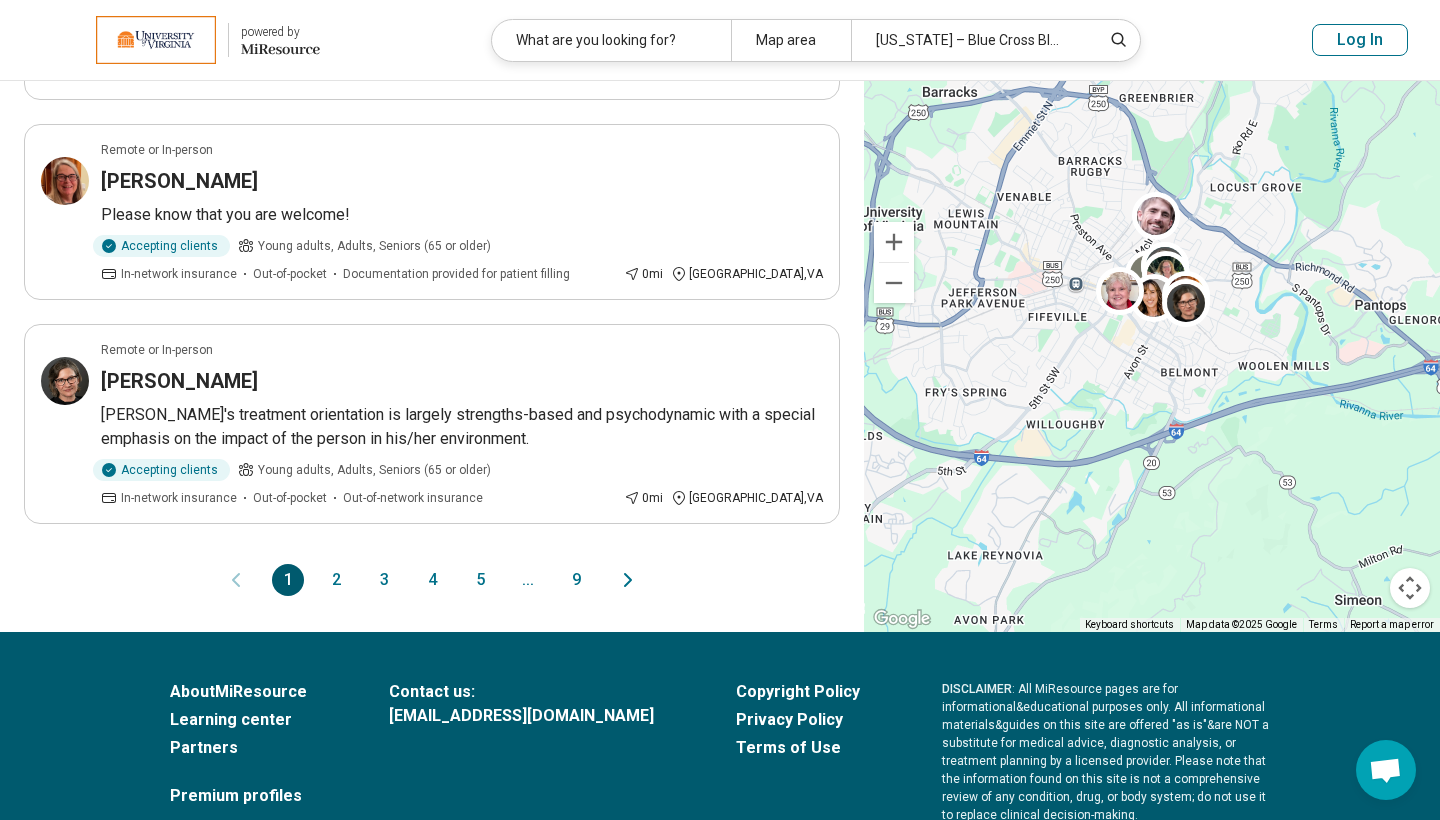 click on "2" at bounding box center [336, 580] 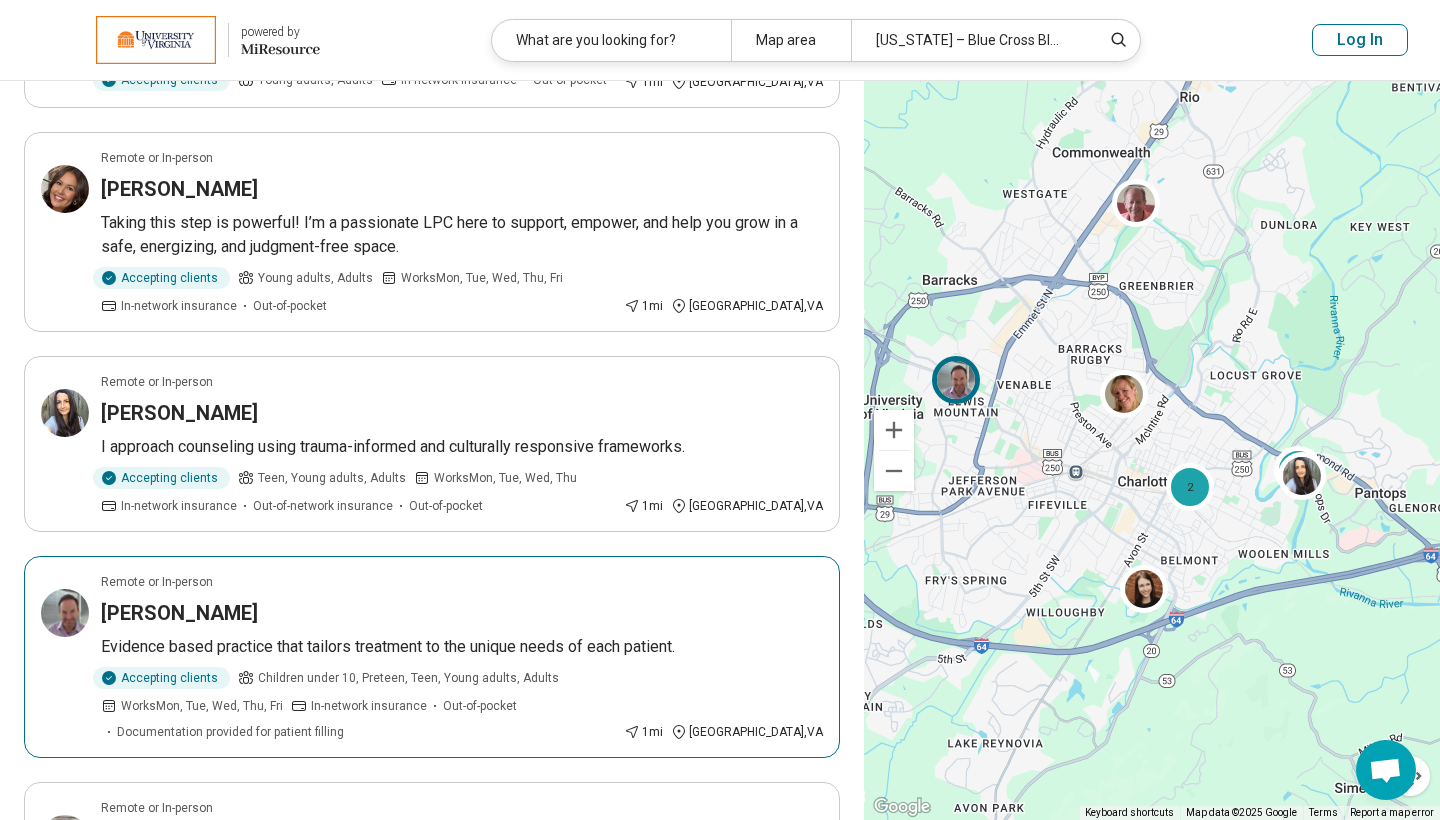 scroll, scrollTop: 1509, scrollLeft: 0, axis: vertical 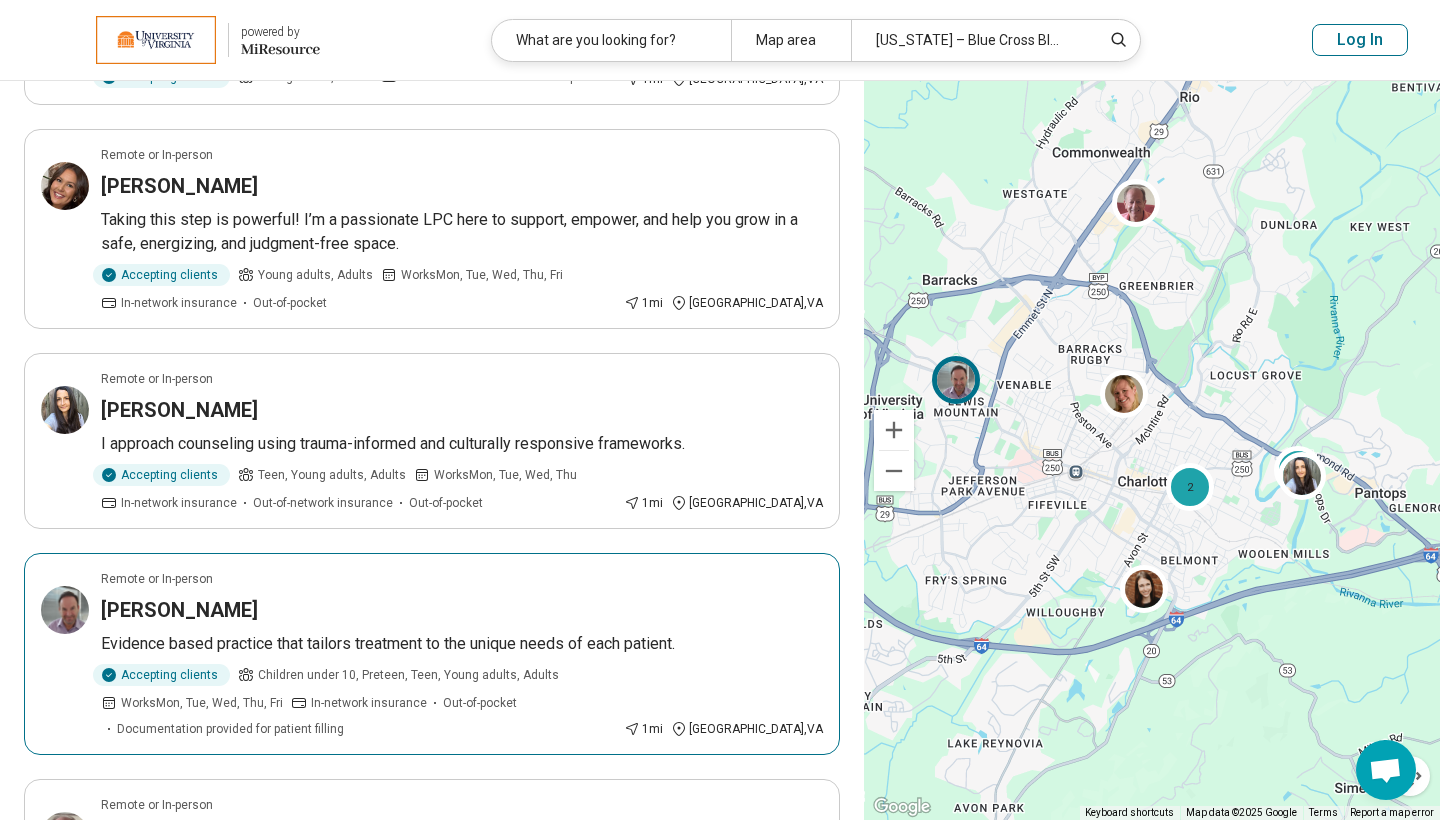 click on "Evidence based practice that tailors treatment to the unique needs of each patient." at bounding box center [462, 644] 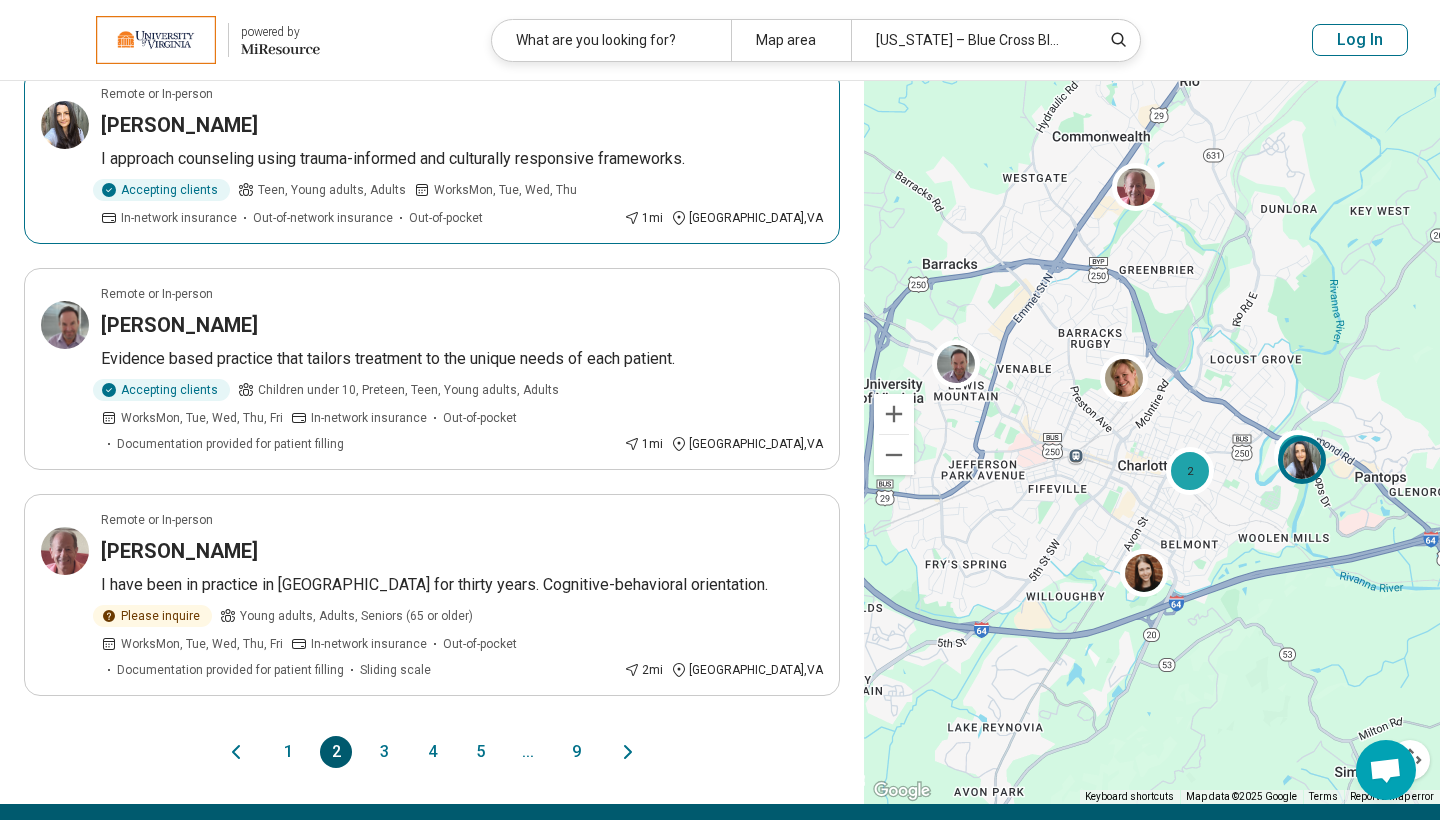 scroll, scrollTop: 1961, scrollLeft: 0, axis: vertical 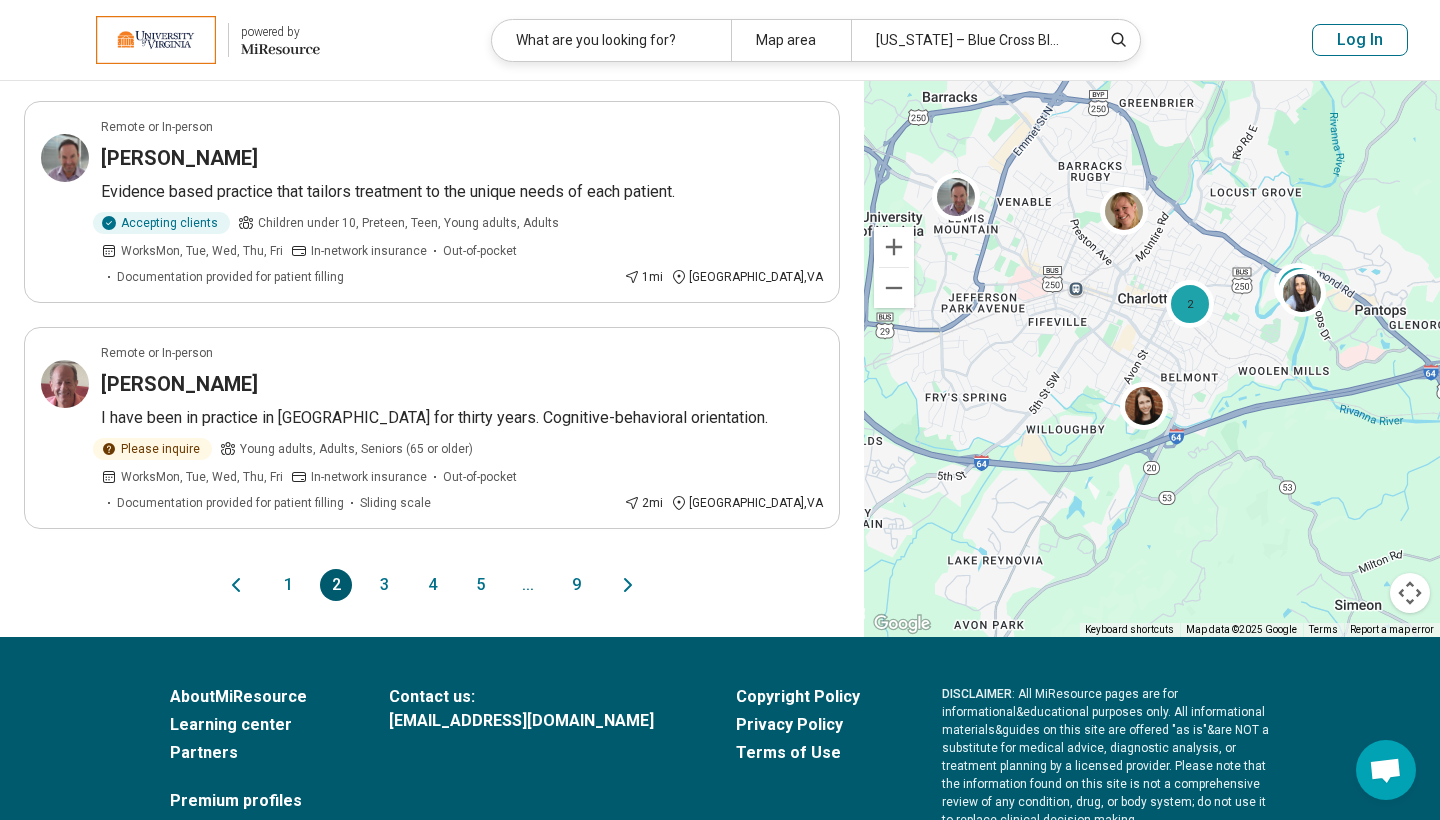 click on "3" at bounding box center [384, 585] 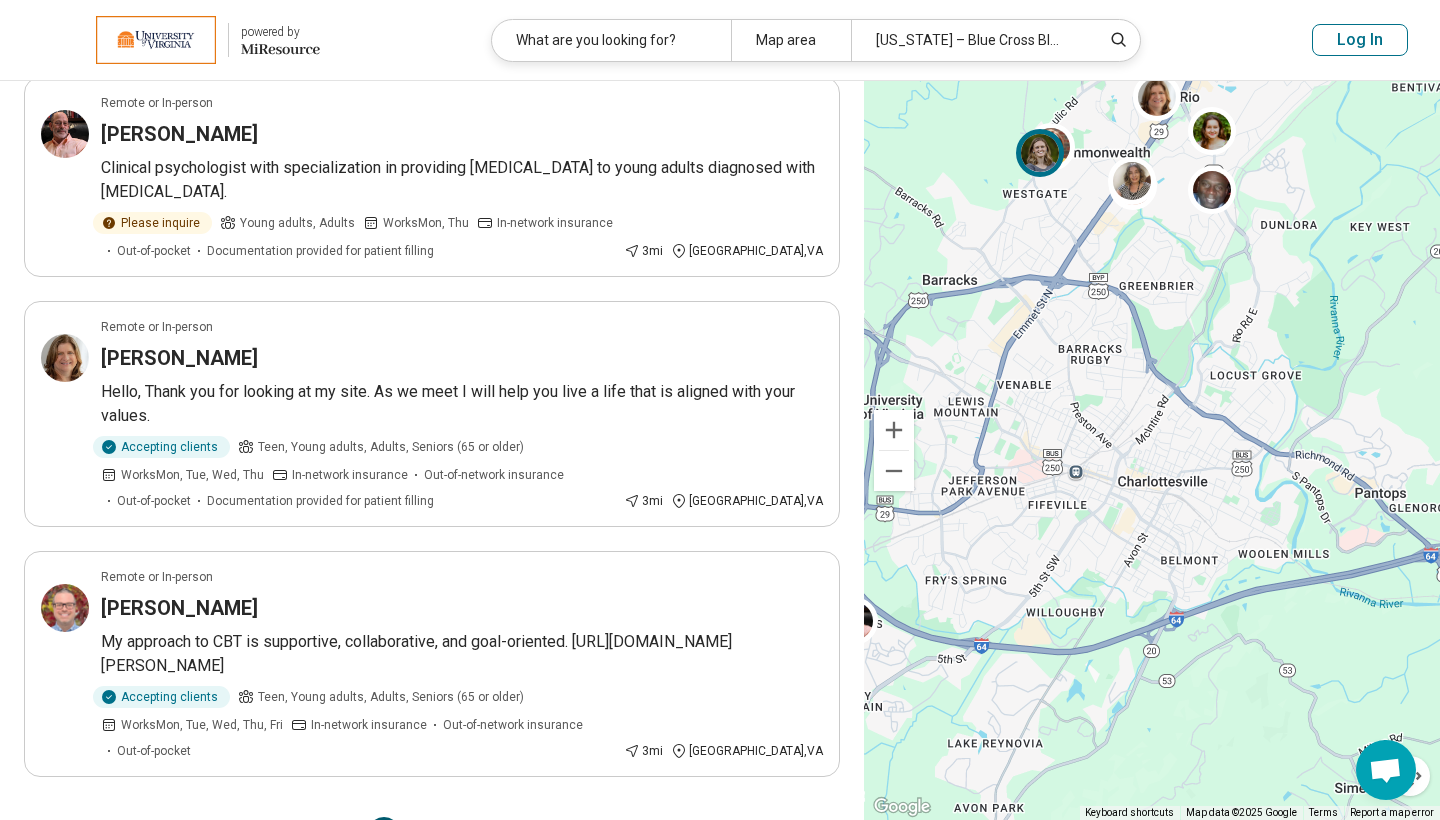 scroll, scrollTop: 1816, scrollLeft: 0, axis: vertical 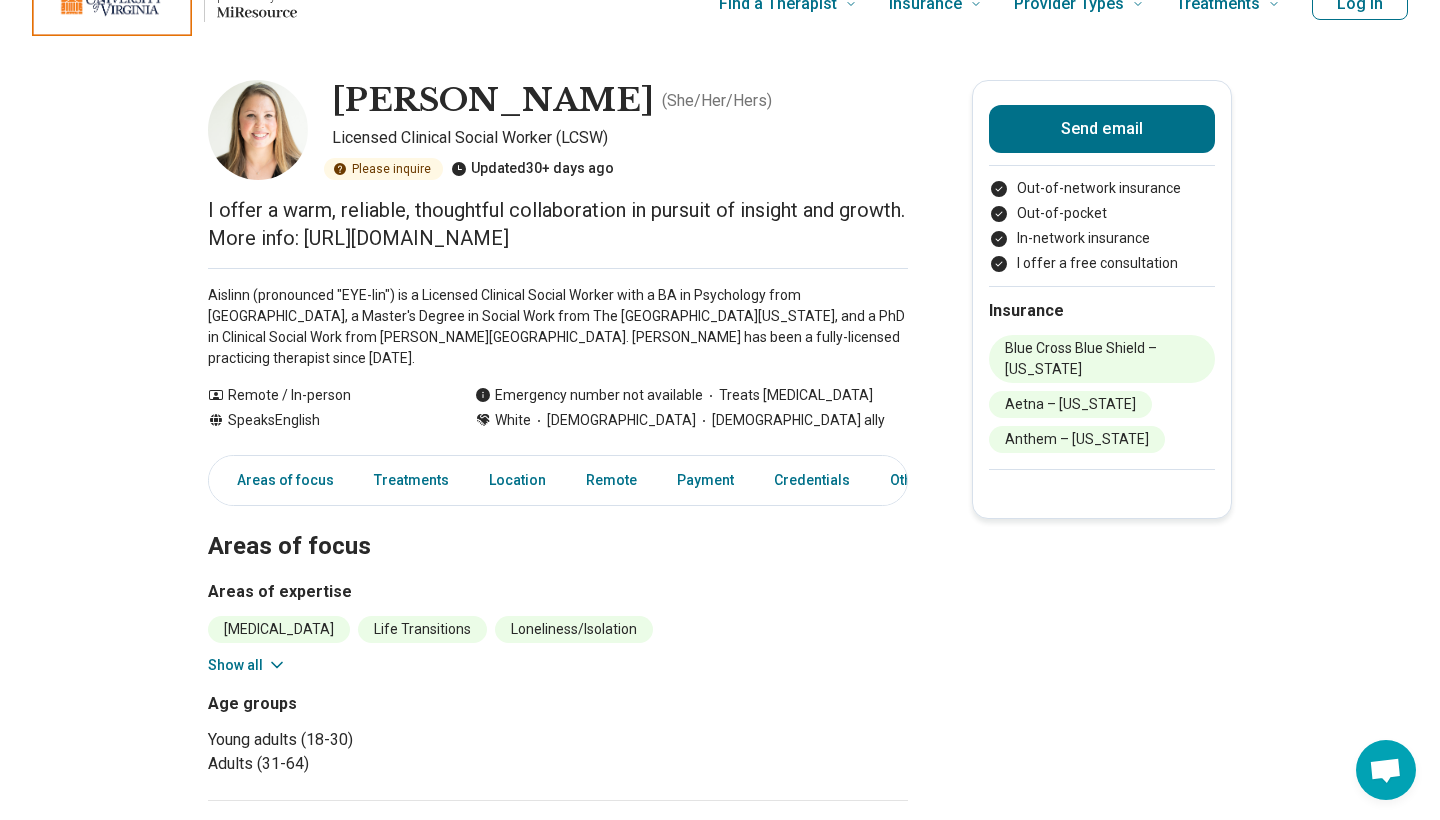 click on "I offer a warm, reliable, thoughtful collaboration in pursuit of insight and growth. More info: http://grovesmentalhealth.com" at bounding box center [558, 224] 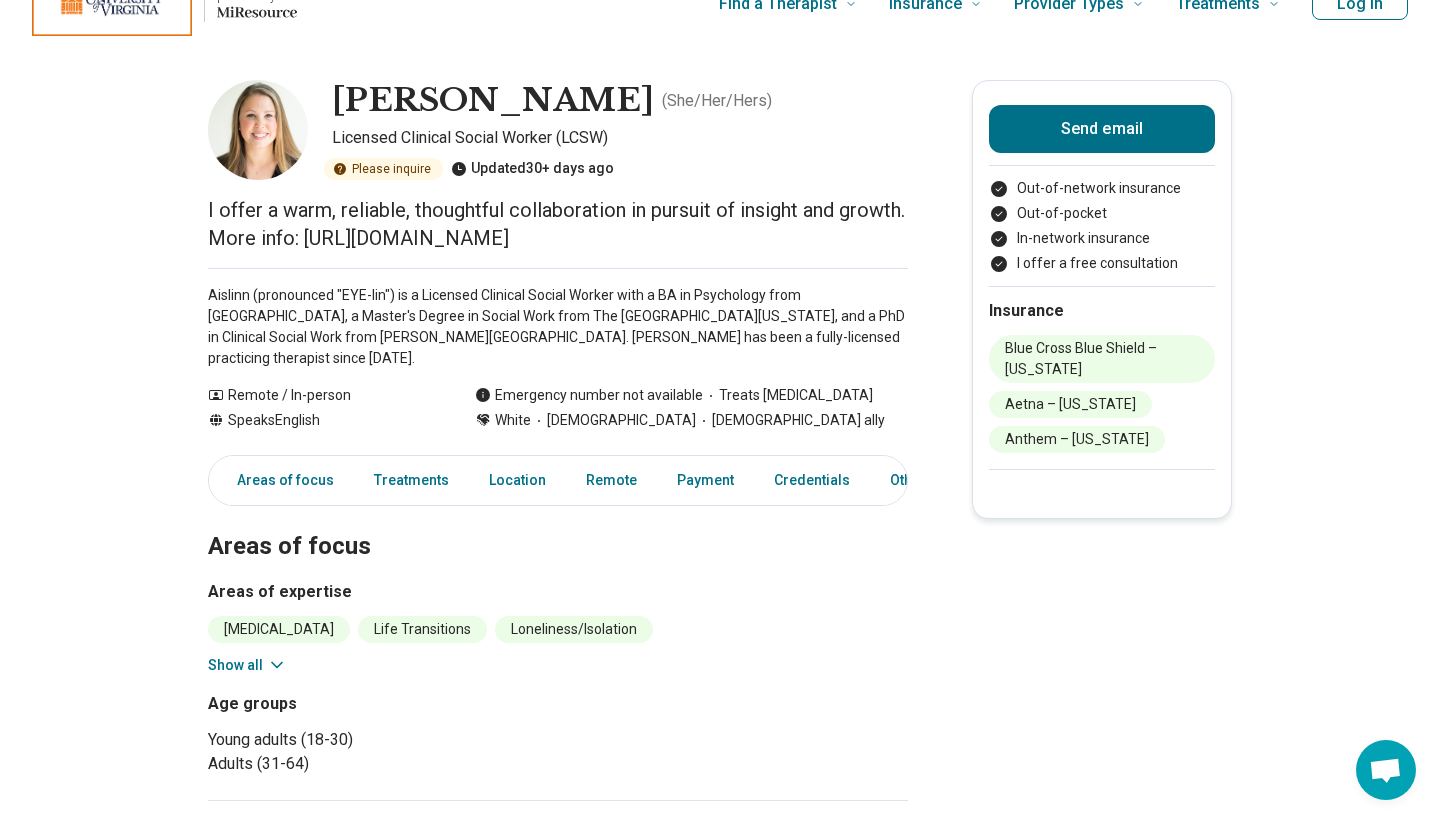click on "Depression Life Transitions Loneliness/Isolation Peer Difficulties Personal Growth Postpartum Depression Pregnancy/Loss of Pregnancy Relationship(s) with Friends/Roommates Relationship(s) with Parents/Children/Family Self-Esteem Suicidal Ideation Work/Life Balance Show all" at bounding box center (558, 646) 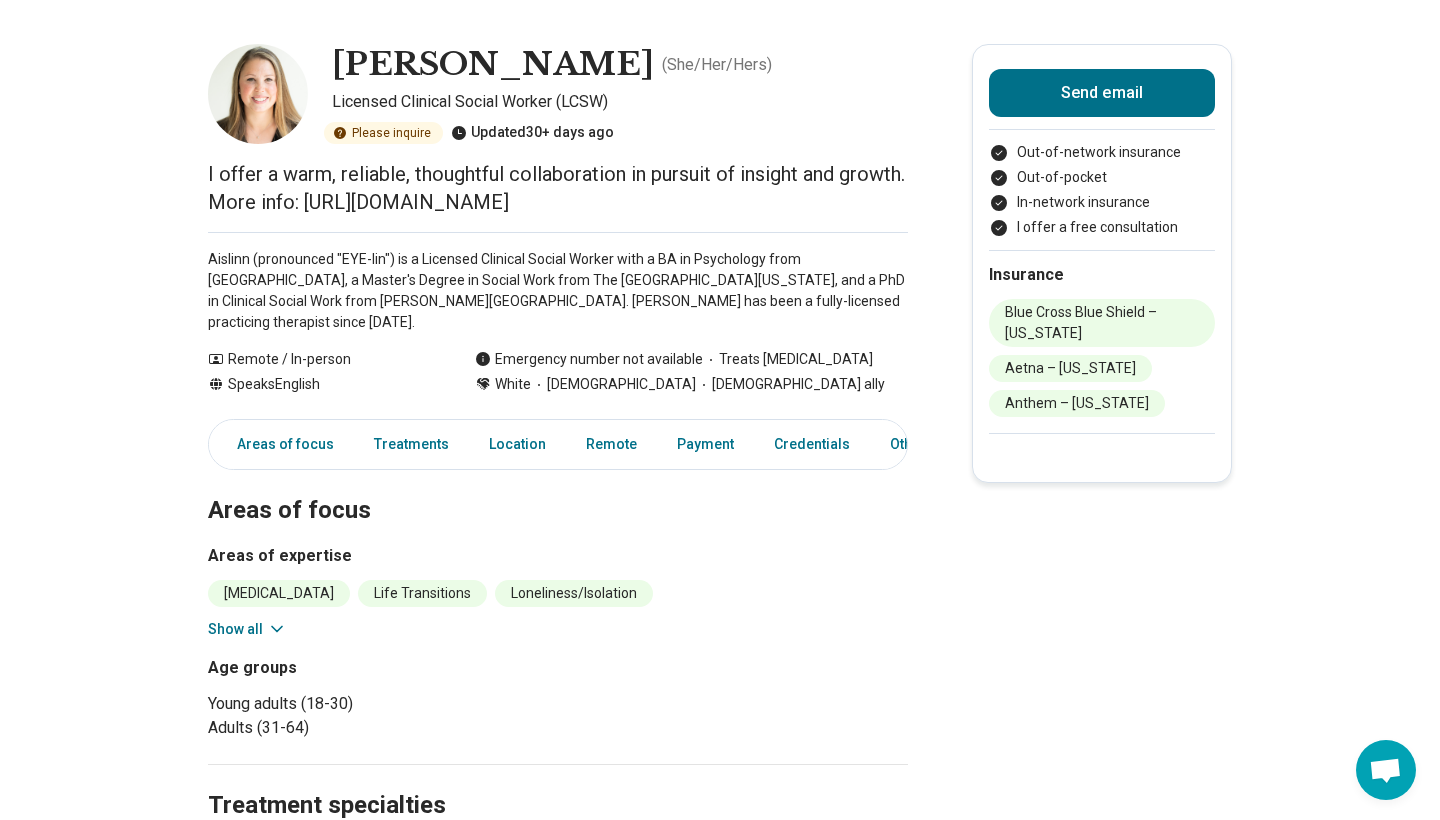 click on "Show all" at bounding box center (247, 629) 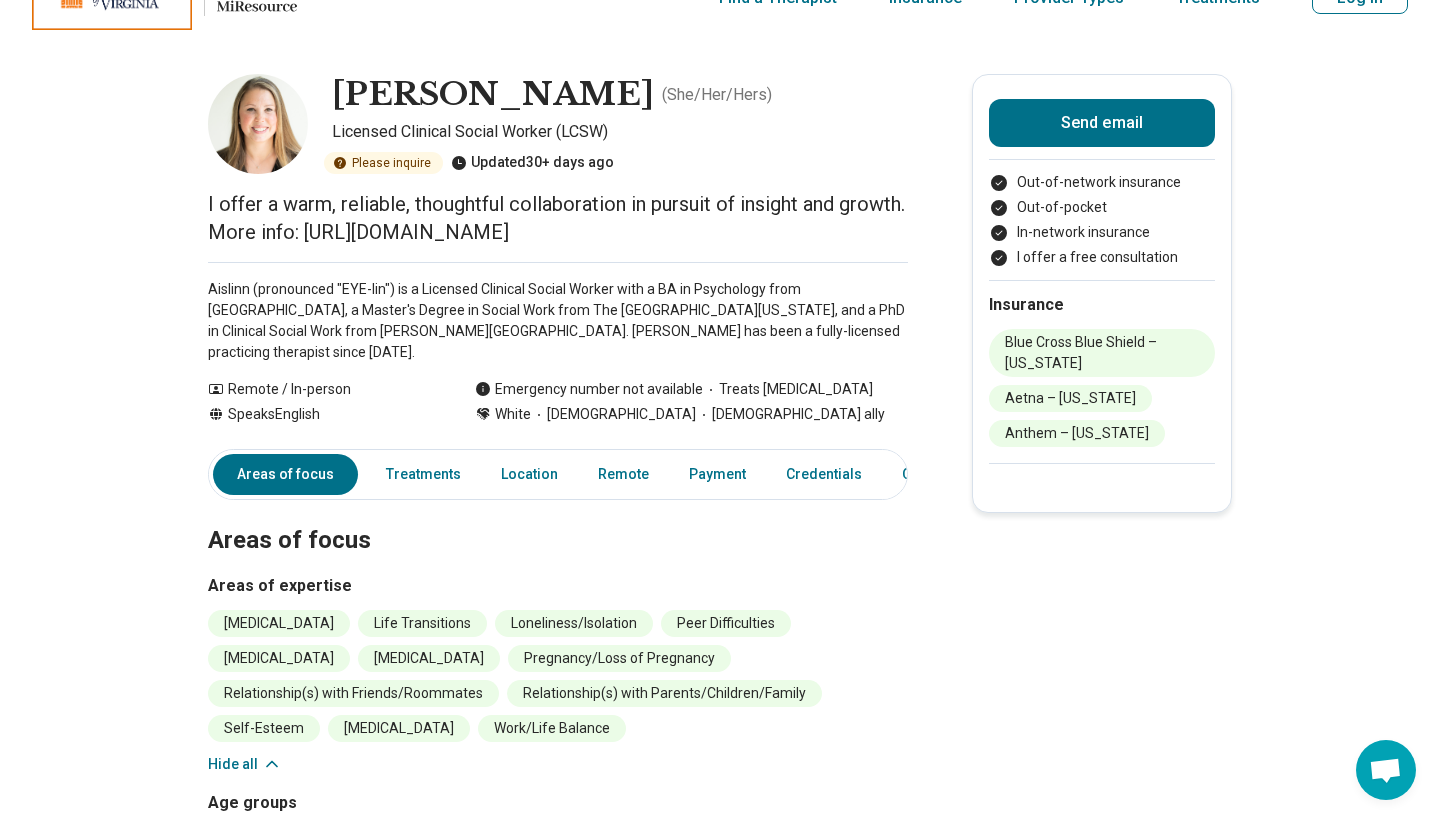 scroll, scrollTop: 44, scrollLeft: 0, axis: vertical 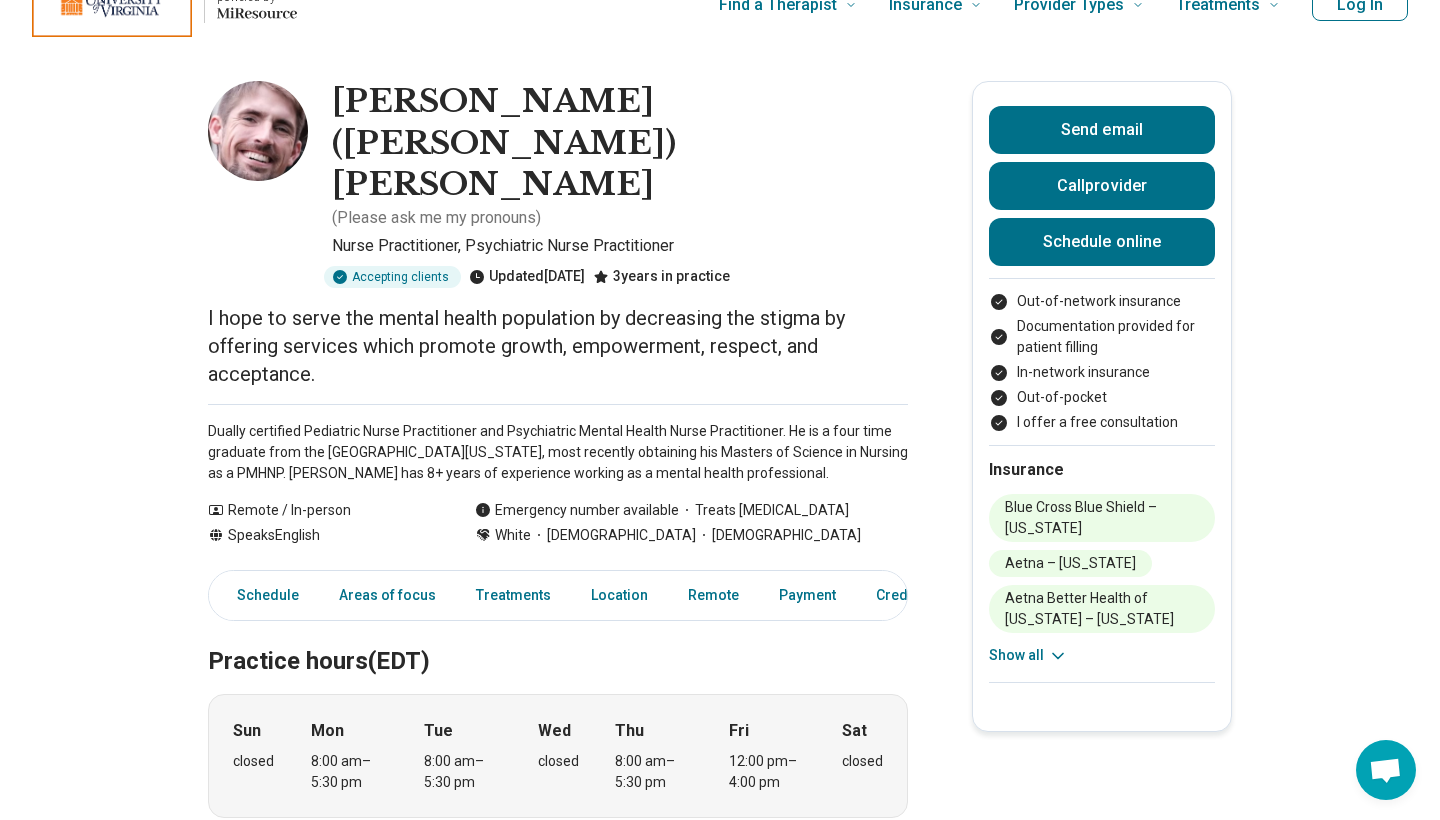click on "Emergency number available" at bounding box center (577, 510) 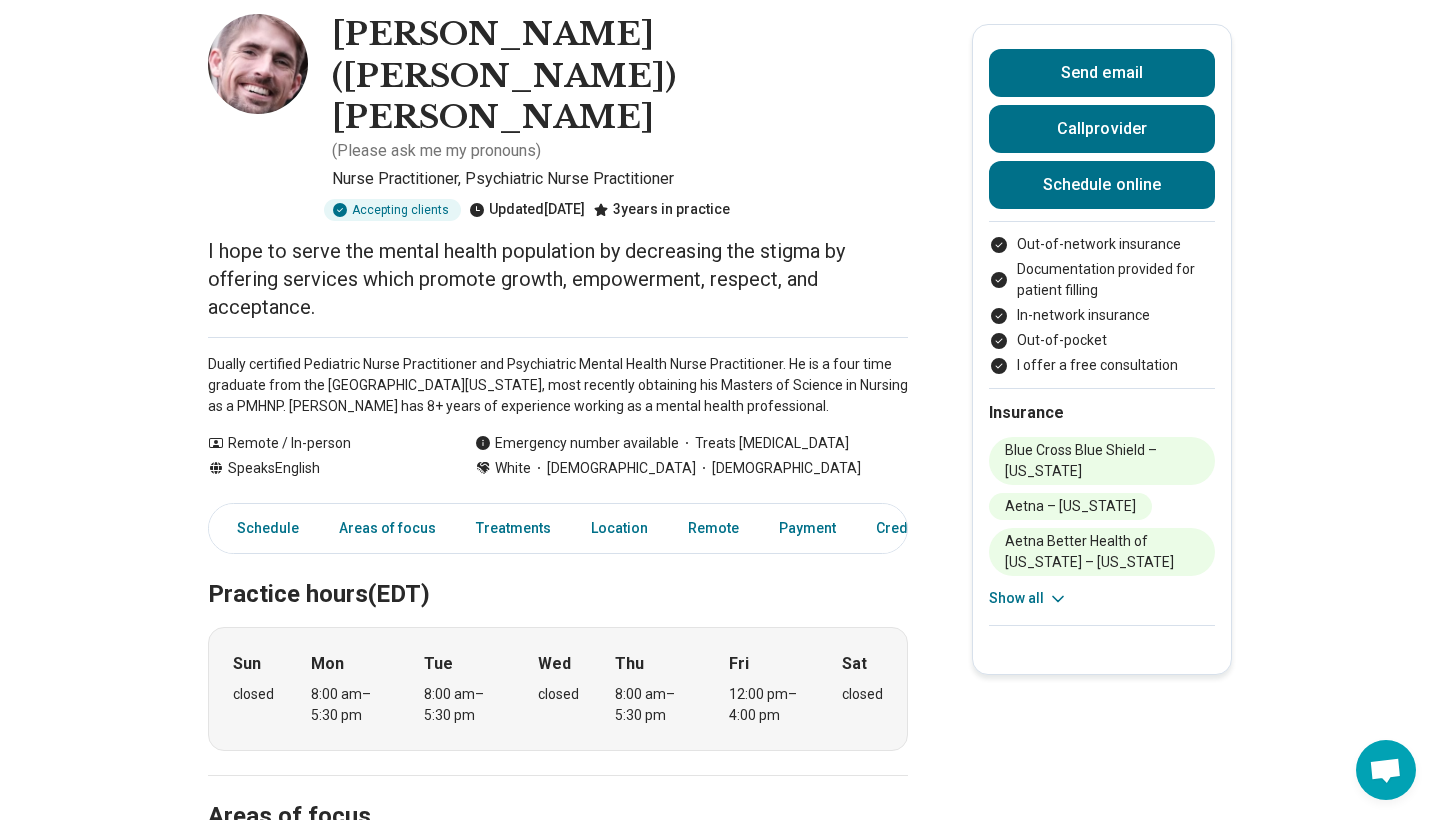 scroll, scrollTop: 110, scrollLeft: 0, axis: vertical 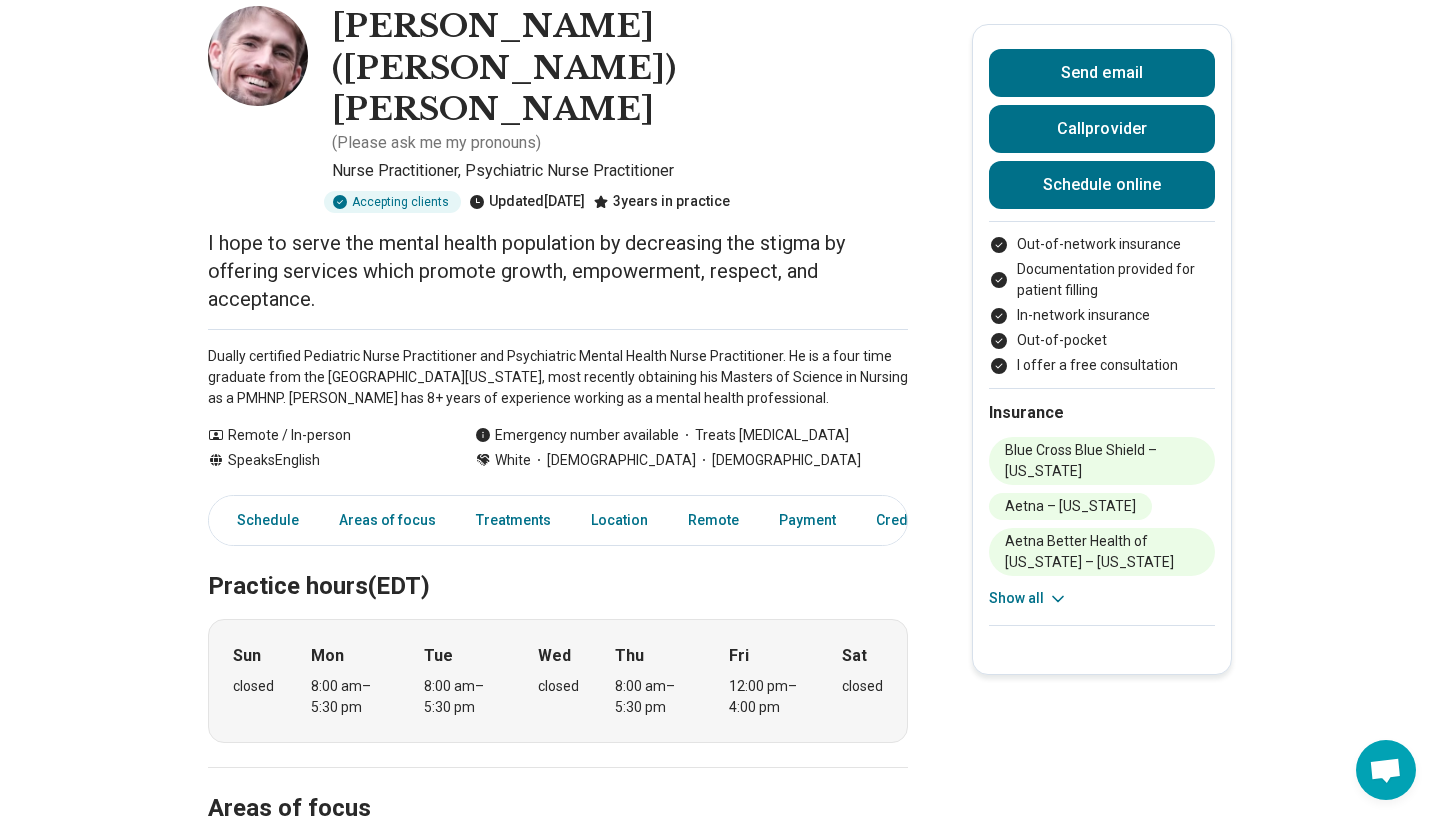 click on "Blue Cross Blue Shield – Virginia Aetna – Virginia Aetna Better Health of Virginia – Virginia Aetna Student Health – Virginia Anthem – Virginia Anthem Healthkeepers Plus – Virginia CareFirst – Virginia Cigna – Virginia GEHA – Virginia Humana – Virginia Military insurance (e.g., TRICARE) – Virginia Optum – Virginia OptumHumana – Virginia Tricare – Virginia United HealthCare – Virginia United HealthCare Student Resources – Virginia Show all" at bounding box center (1102, 523) 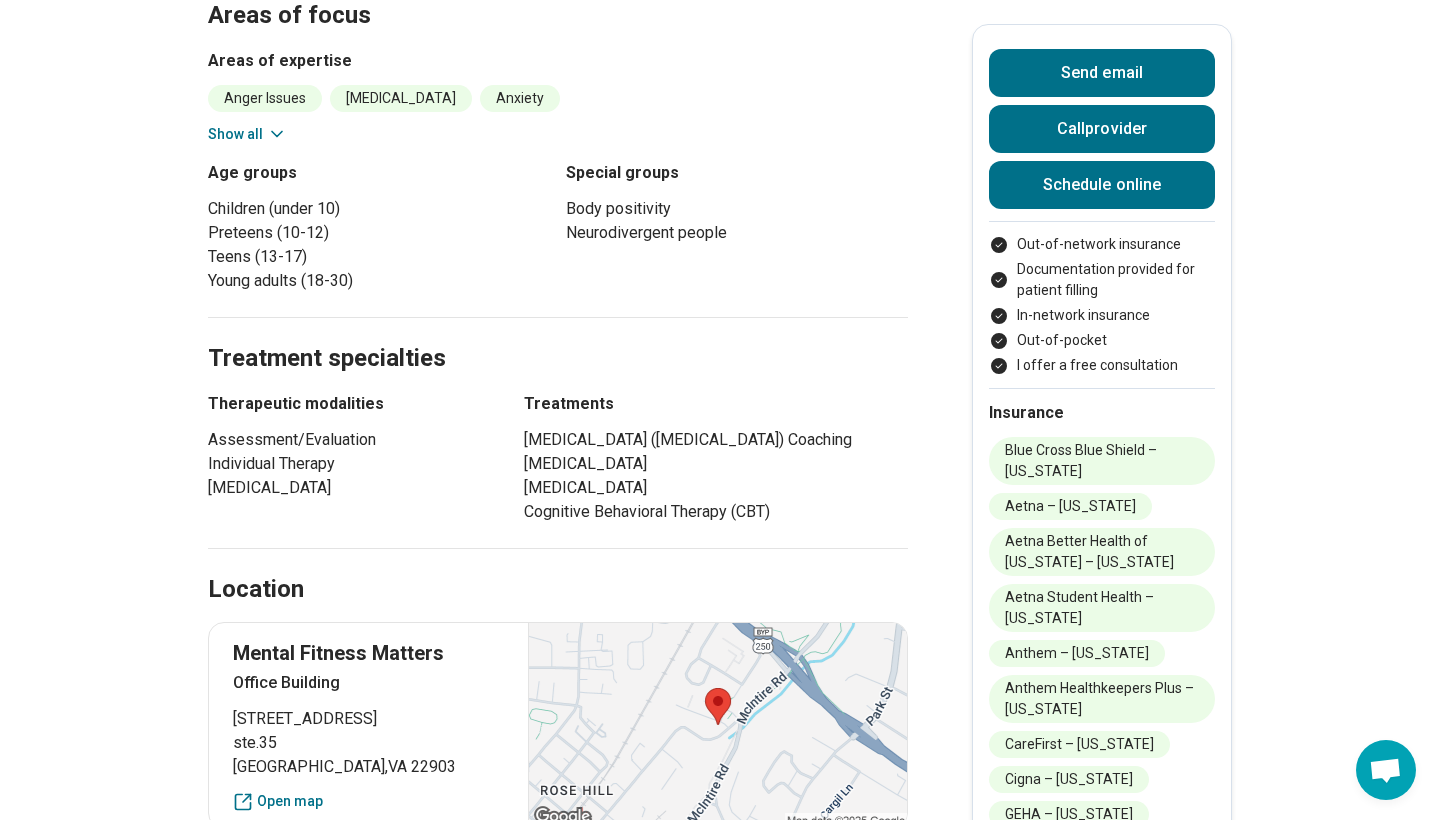 scroll, scrollTop: 903, scrollLeft: 0, axis: vertical 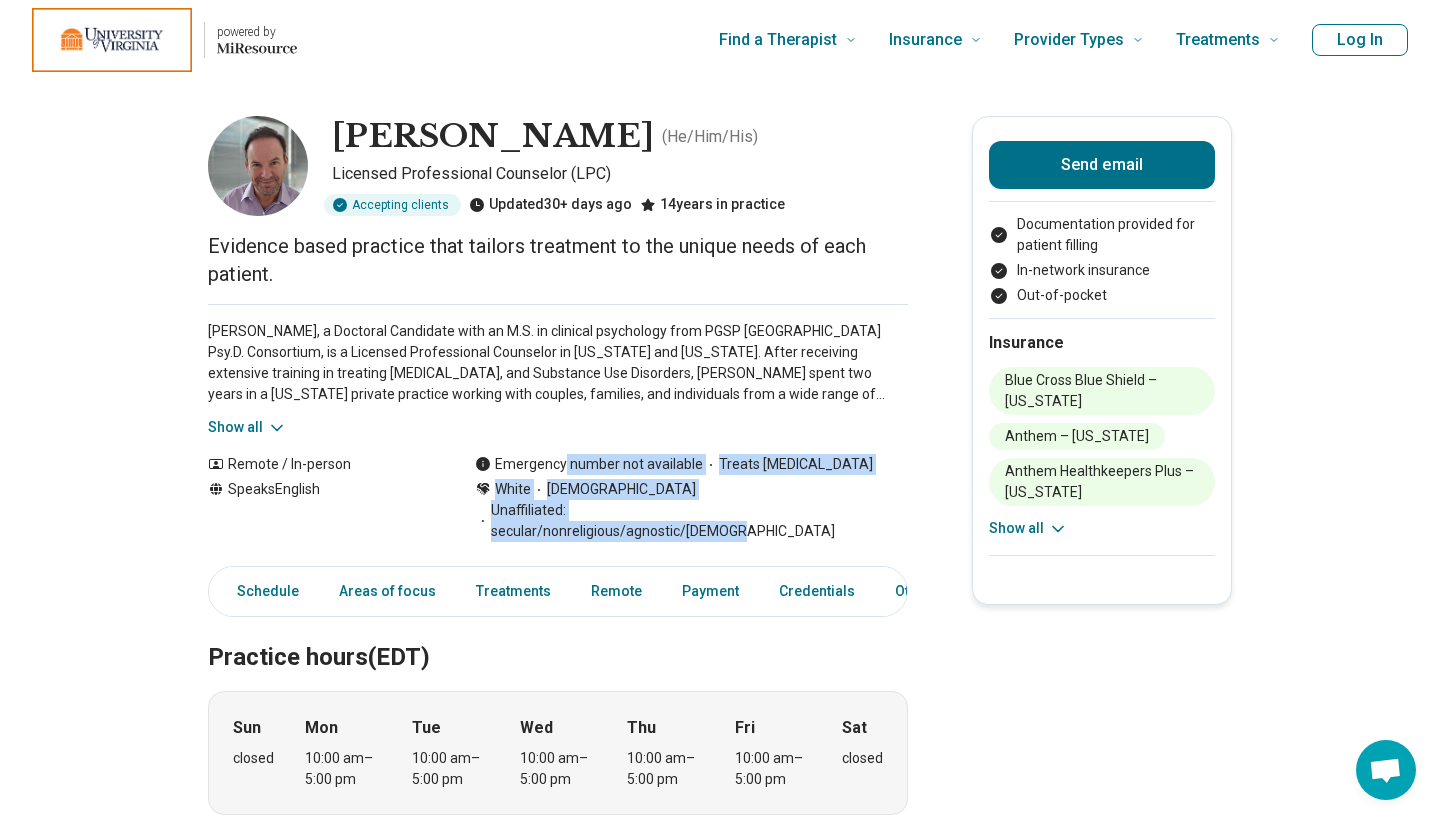 drag, startPoint x: 563, startPoint y: 457, endPoint x: 573, endPoint y: 530, distance: 73.68175 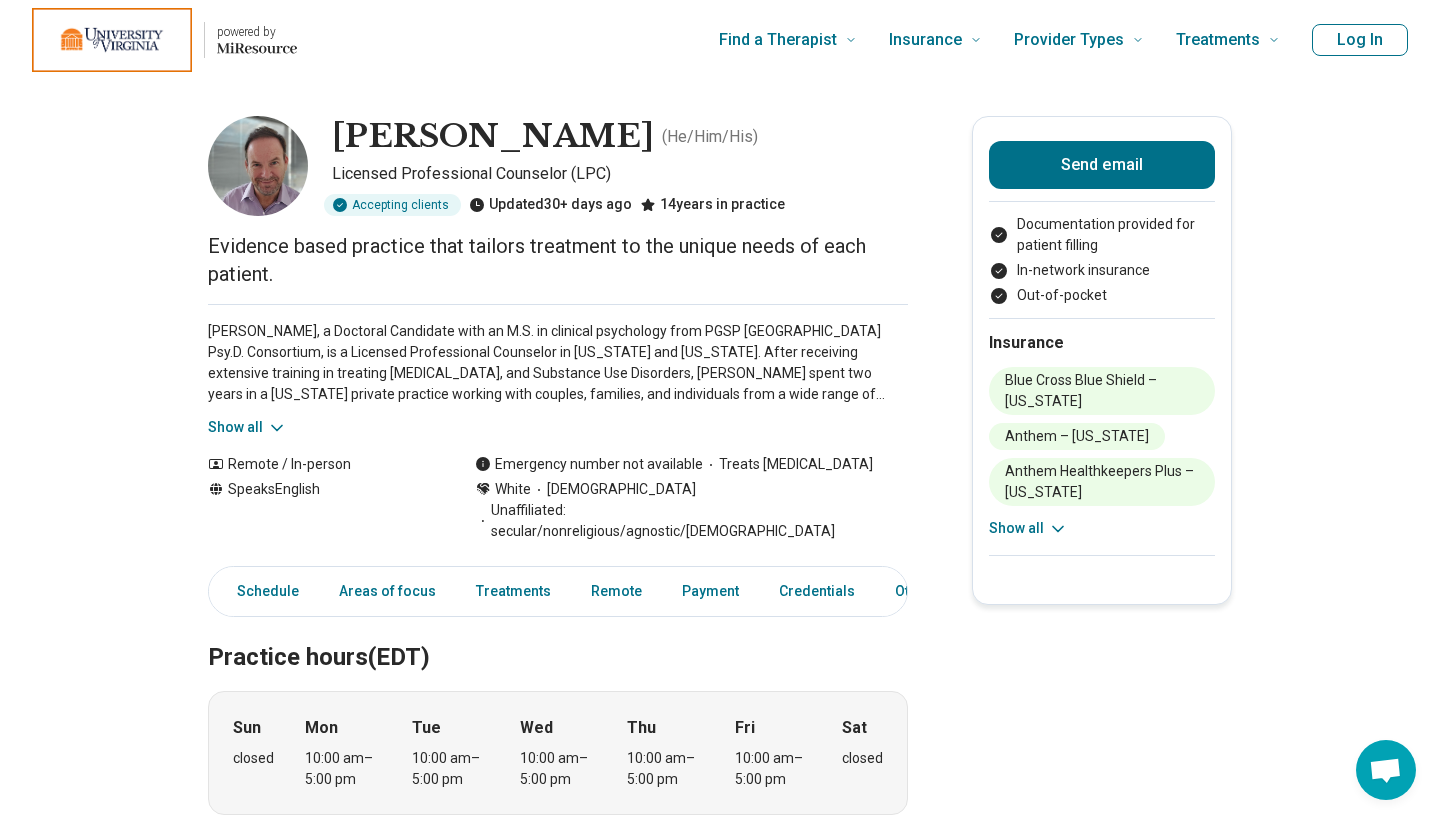 click on "David Scheer, a Doctoral Candidate with an M.S. in clinical psychology from PGSP Stanford University Psy.D. Consortium, is a Licensed Professional Counselor in Virginia and Maryland.  After receiving extensive training in treating Post Traumatic Stress, and Substance Use Disorders, David spent two years in a Maryland private practice working with couples, families, and individuals from a wide range of ages, ethnicities and socio-economic backgrounds.
Before opening Ivy Road Family Solutions, David spent 2 years in the Charlottesville area, providing attachment therapy to foster parents of children with histories of abuse and other trauma.
He is excited to bring these experiences together to provide an integrated model of evidence based treatments to folks in Charlottesville and the surrounding areas. Show all" at bounding box center [558, 371] 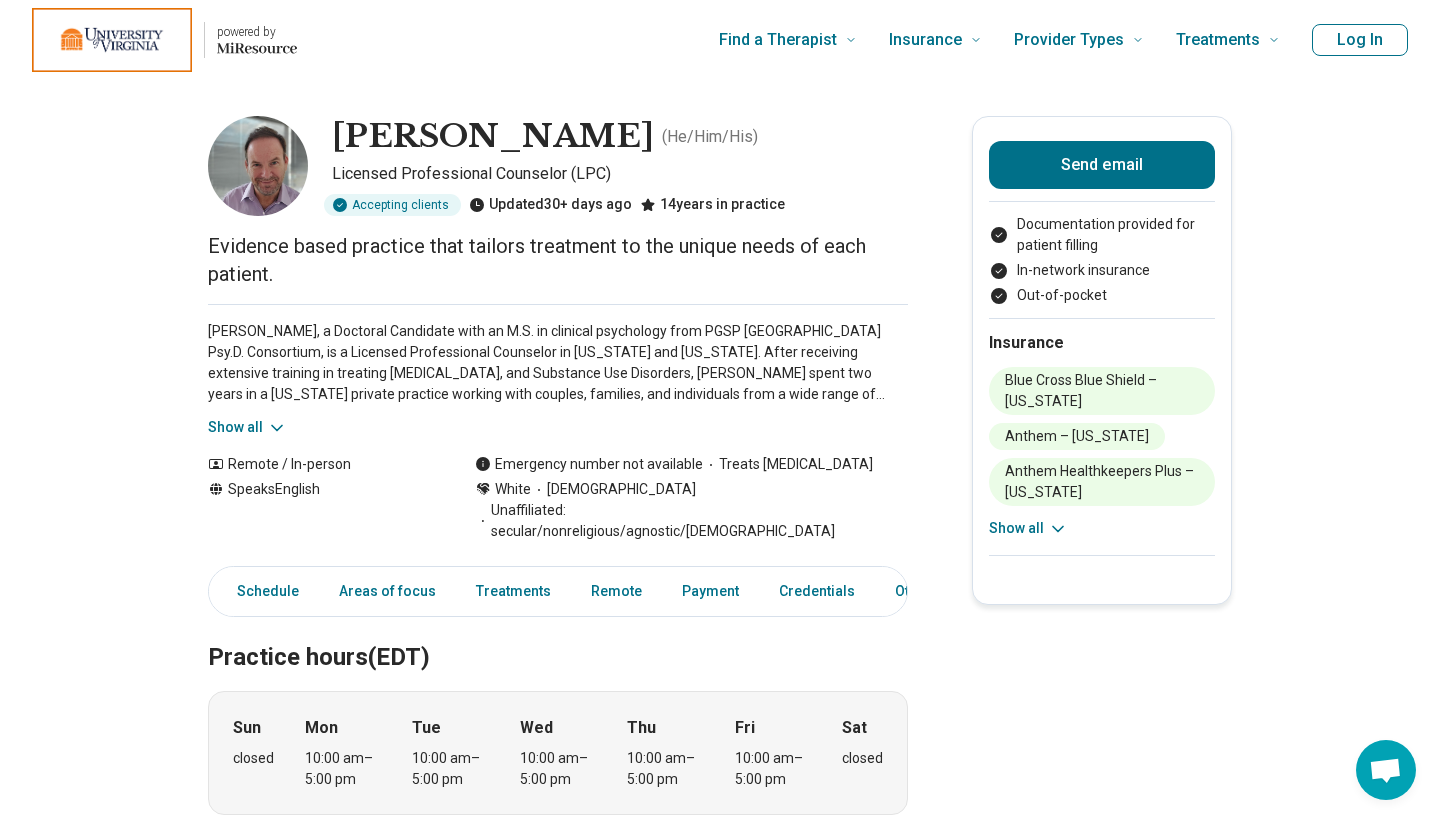 click on "Show all" at bounding box center (247, 427) 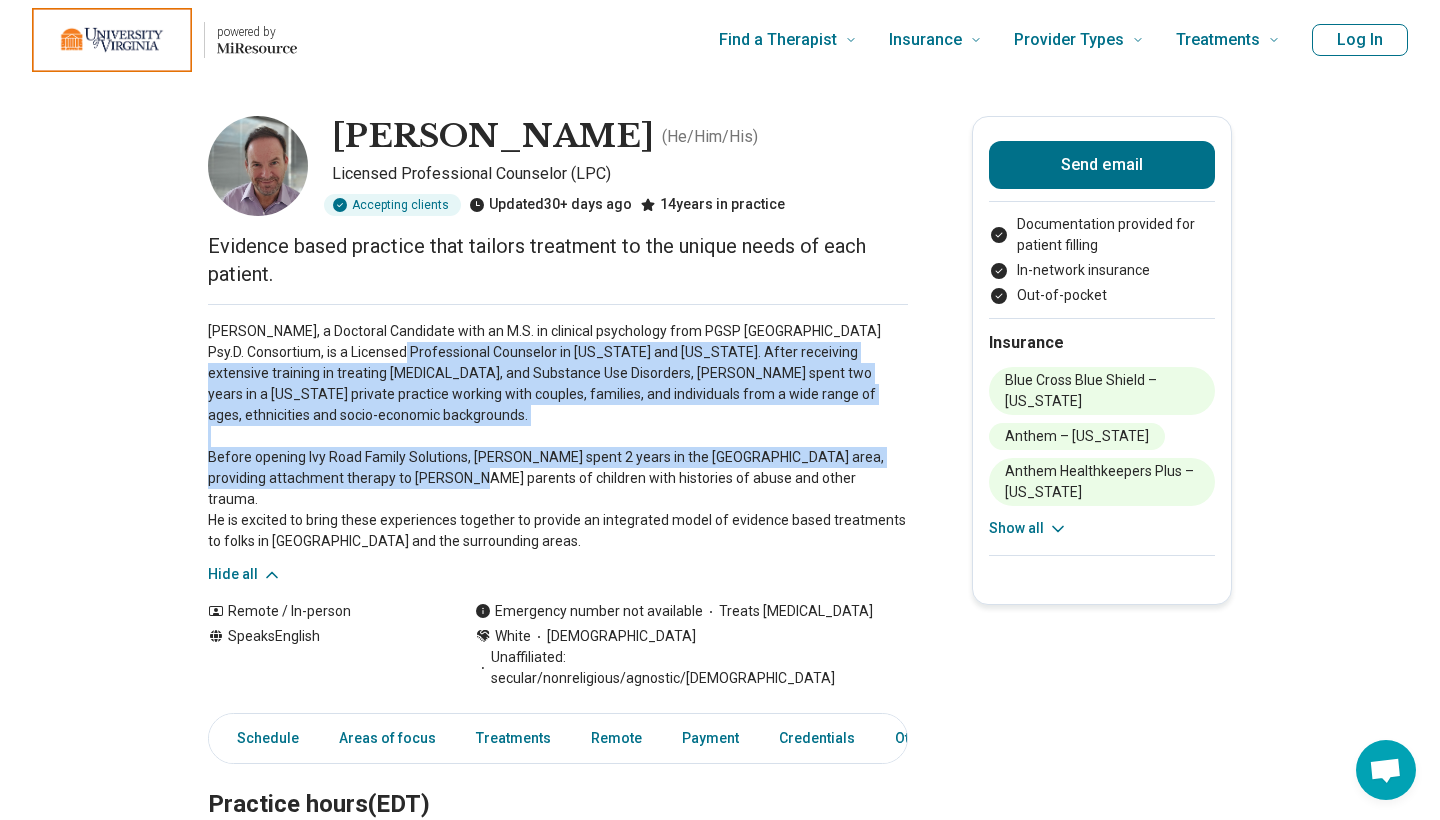 drag, startPoint x: 364, startPoint y: 350, endPoint x: 423, endPoint y: 472, distance: 135.51753 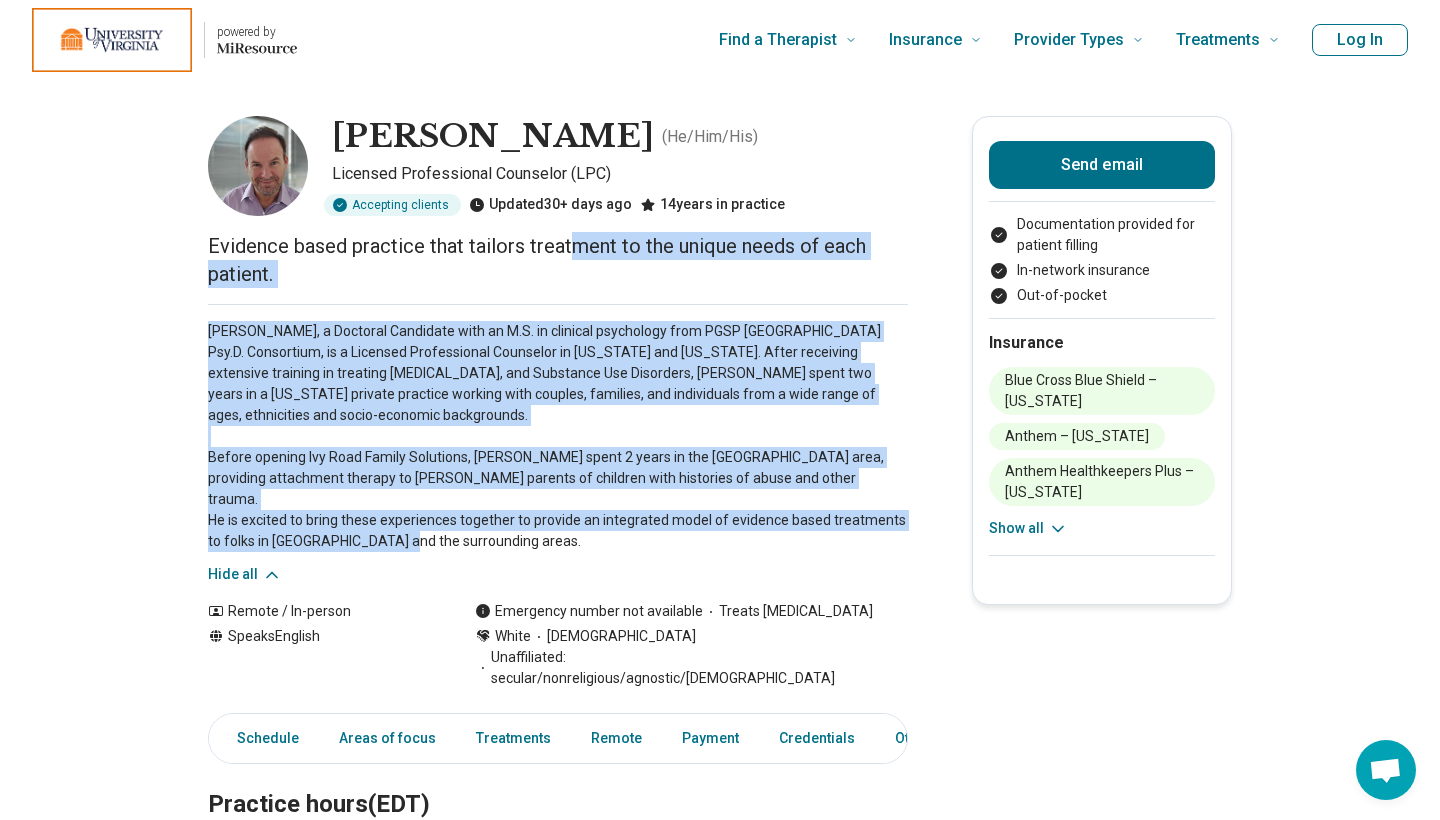 drag, startPoint x: 605, startPoint y: 522, endPoint x: 573, endPoint y: 252, distance: 271.88968 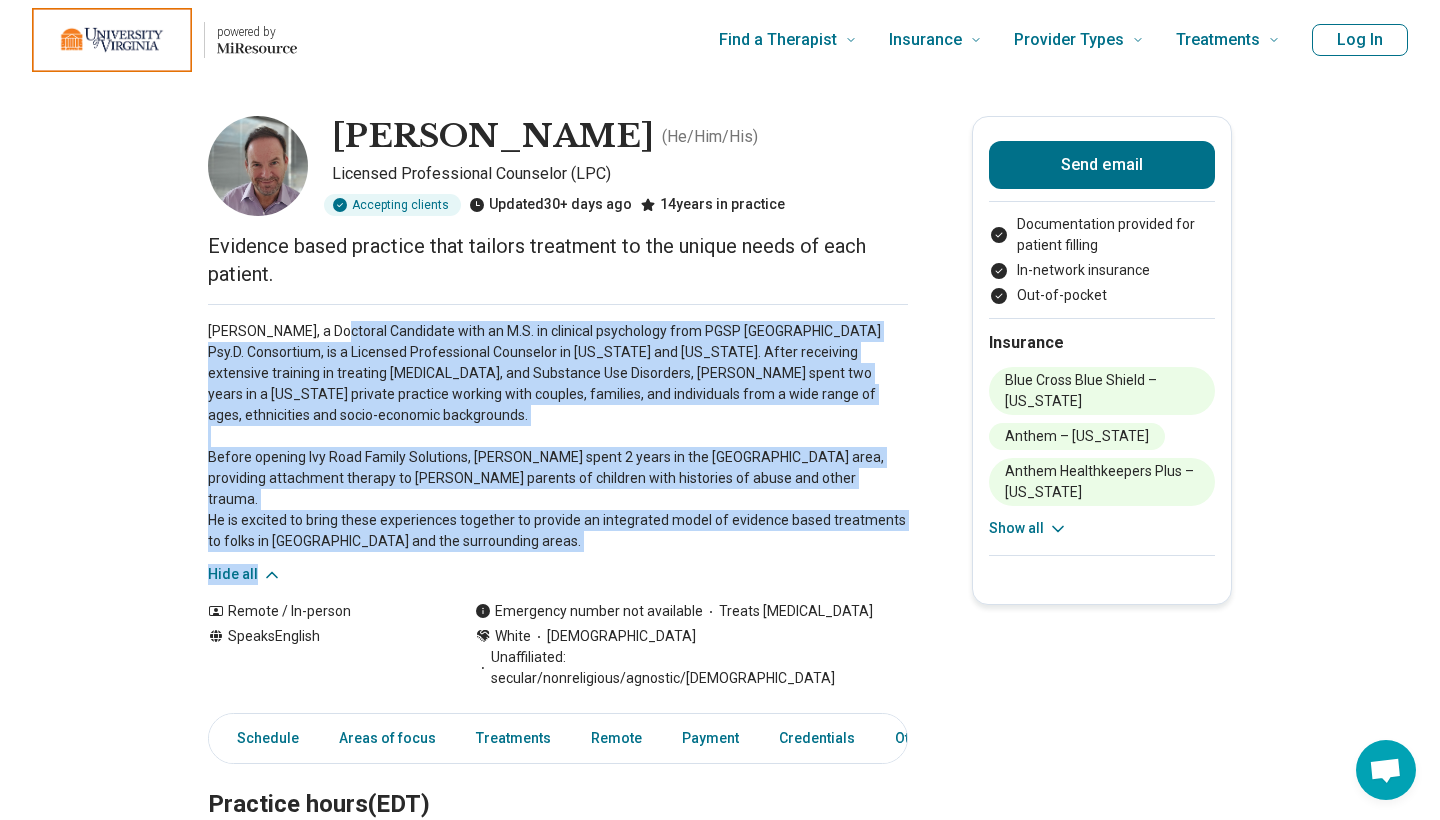 drag, startPoint x: 327, startPoint y: 327, endPoint x: 464, endPoint y: 548, distance: 260.01923 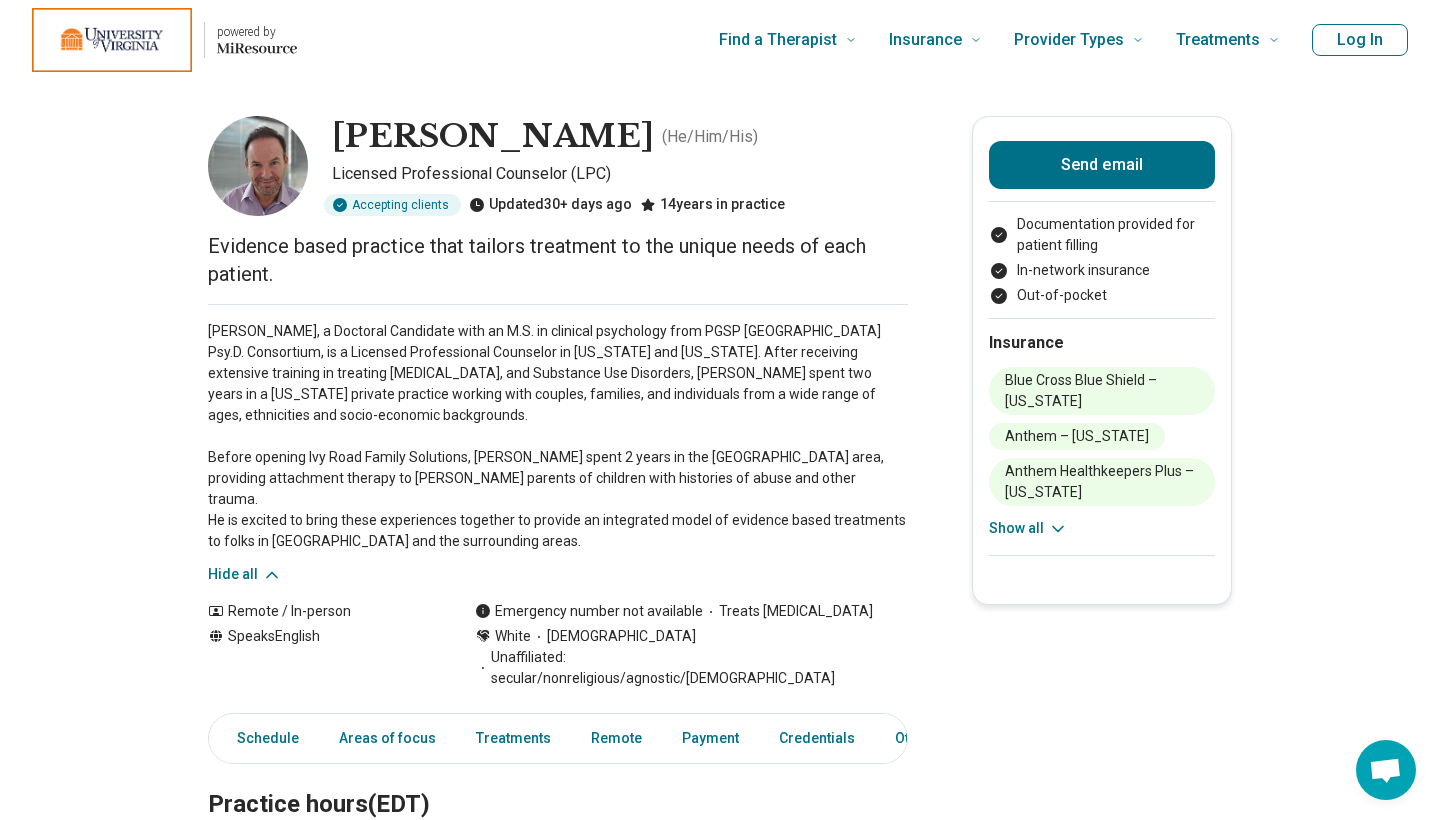 click on "David Scheer, a Doctoral Candidate with an M.S. in clinical psychology from PGSP Stanford University Psy.D. Consortium, is a Licensed Professional Counselor in Virginia and Maryland.  After receiving extensive training in treating Post Traumatic Stress, and Substance Use Disorders, David spent two years in a Maryland private practice working with couples, families, and individuals from a wide range of ages, ethnicities and socio-economic backgrounds.
Before opening Ivy Road Family Solutions, David spent 2 years in the Charlottesville area, providing attachment therapy to foster parents of children with histories of abuse and other trauma.
He is excited to bring these experiences together to provide an integrated model of evidence based treatments to folks in Charlottesville and the surrounding areas." at bounding box center (558, 436) 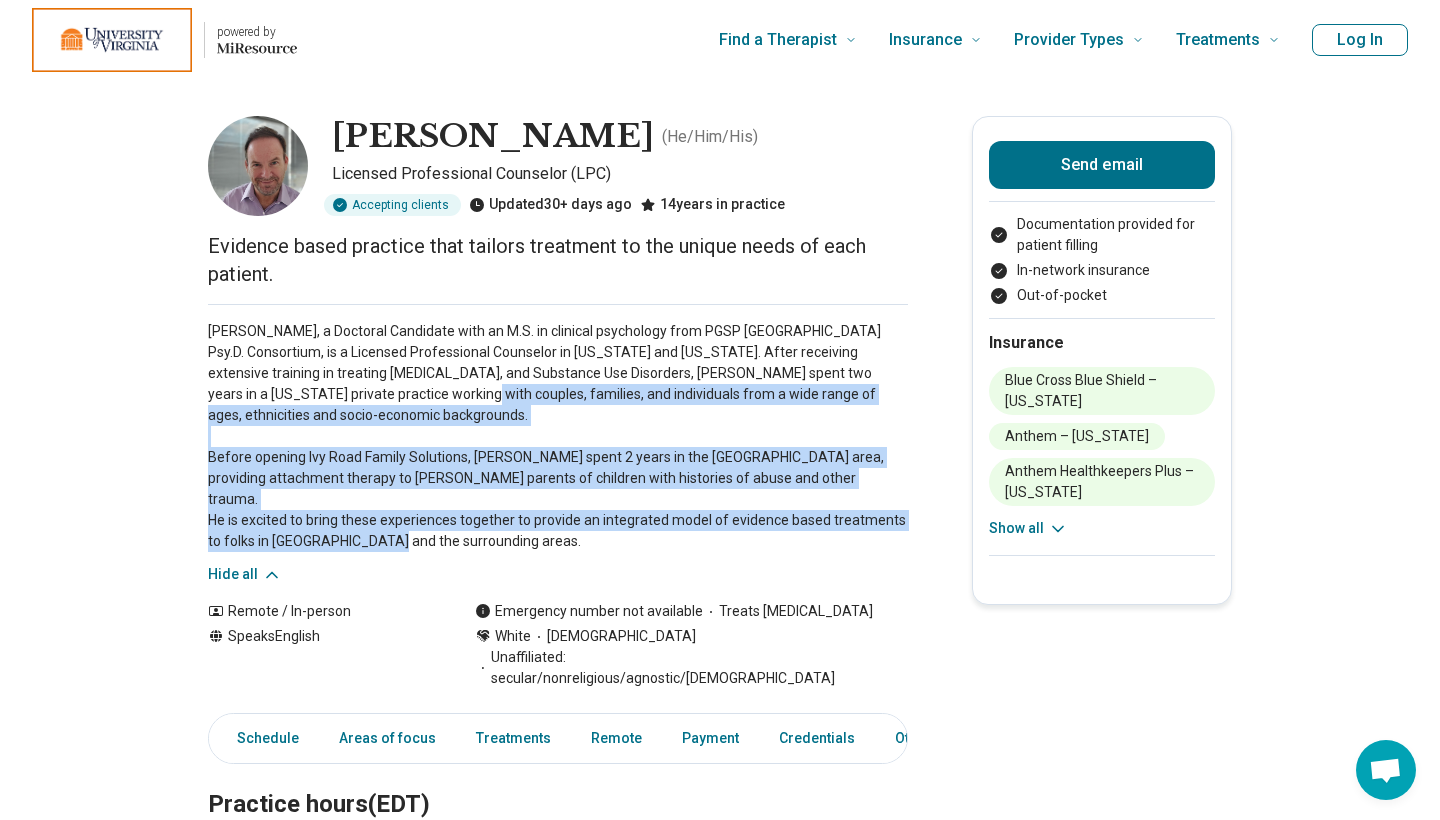 drag, startPoint x: 503, startPoint y: 519, endPoint x: 346, endPoint y: 399, distance: 197.6082 